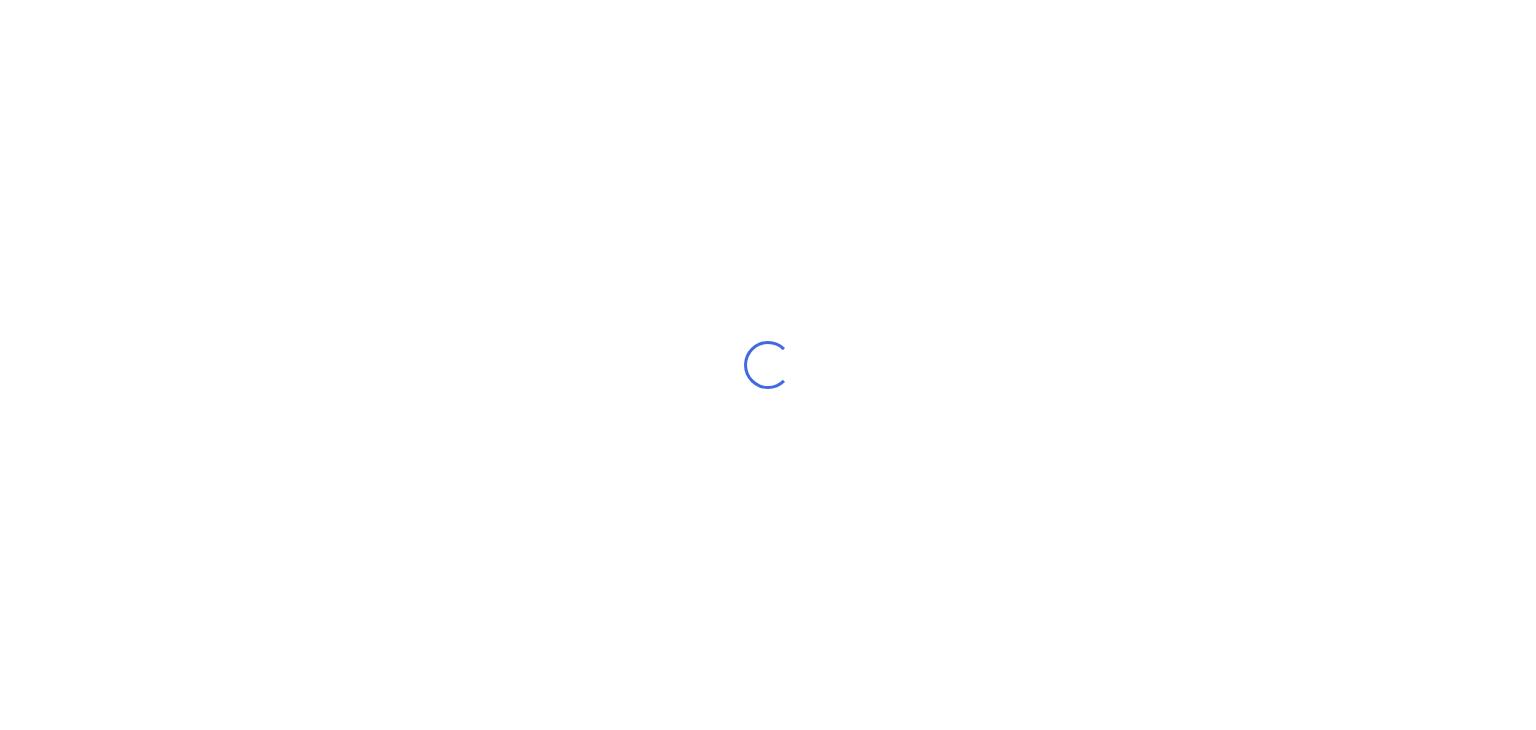 scroll, scrollTop: 0, scrollLeft: 0, axis: both 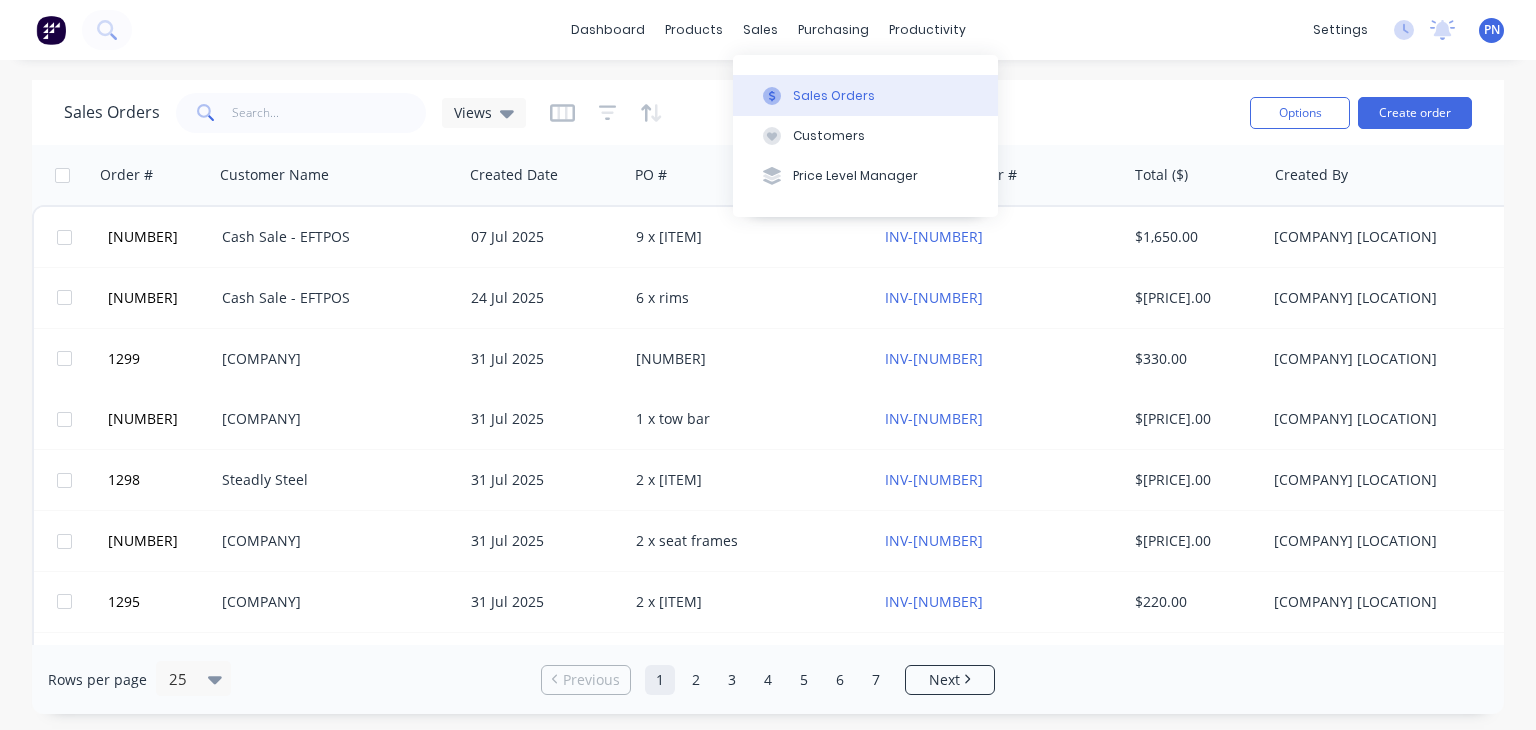 click at bounding box center (772, 96) 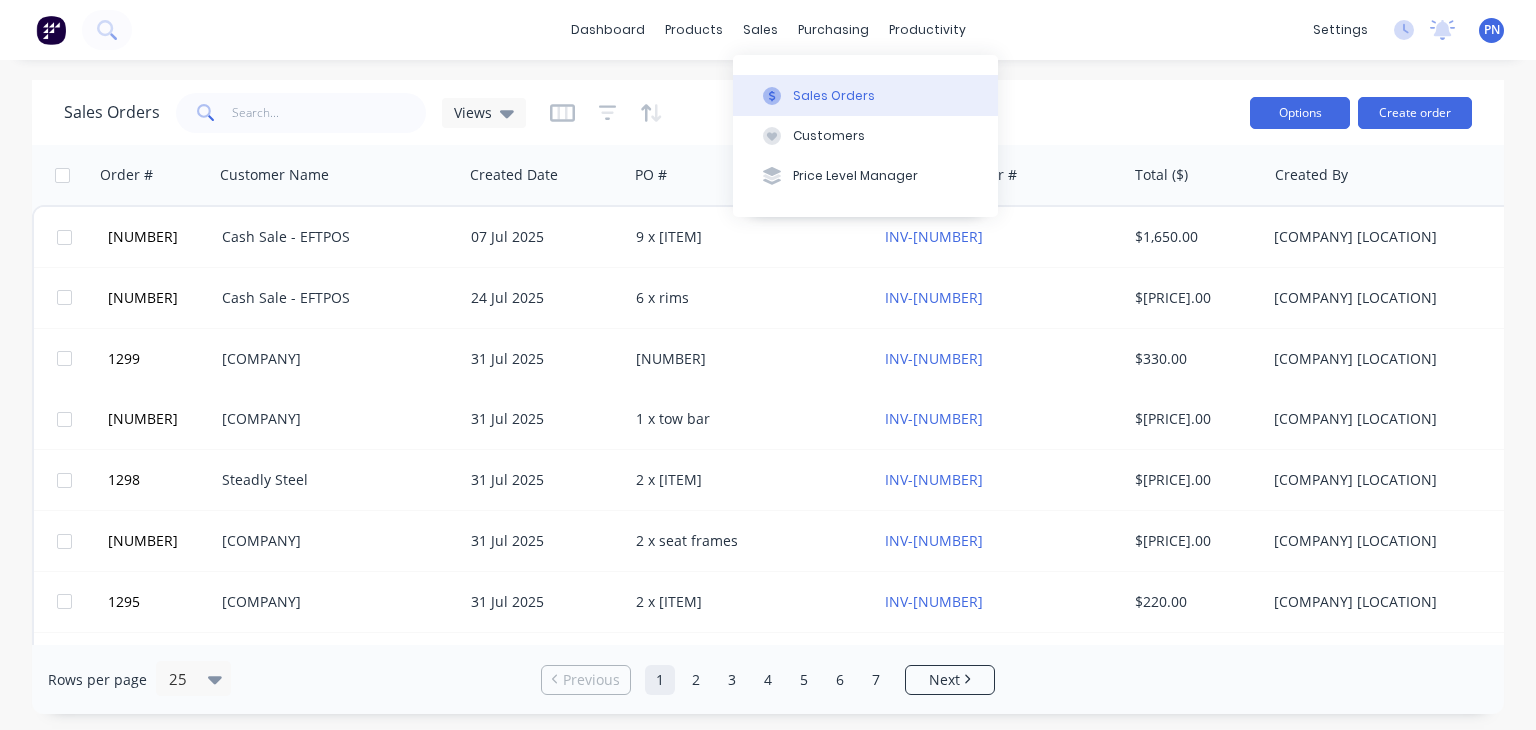 drag, startPoint x: 1189, startPoint y: 57, endPoint x: 1266, endPoint y: 96, distance: 86.313385 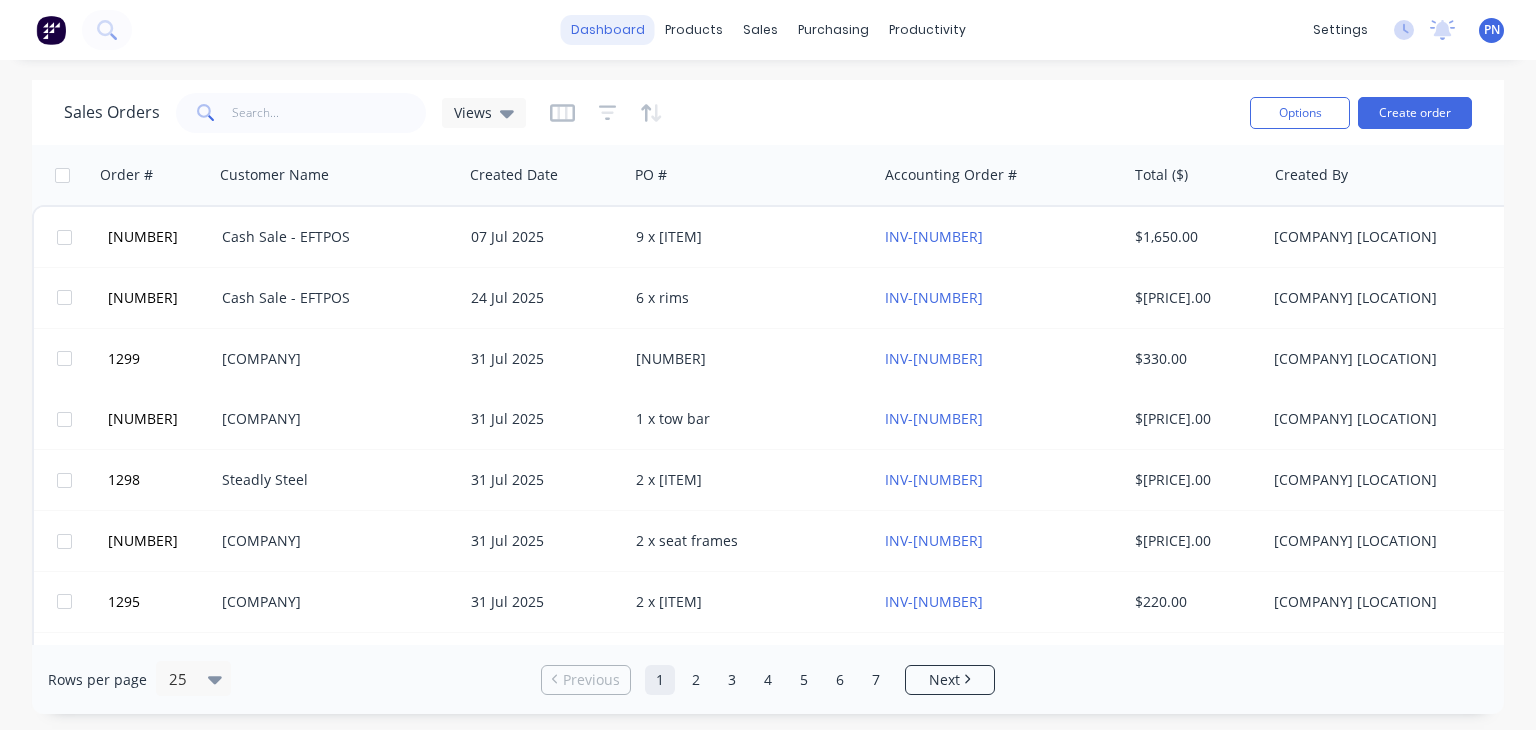 click on "dashboard" at bounding box center [608, 30] 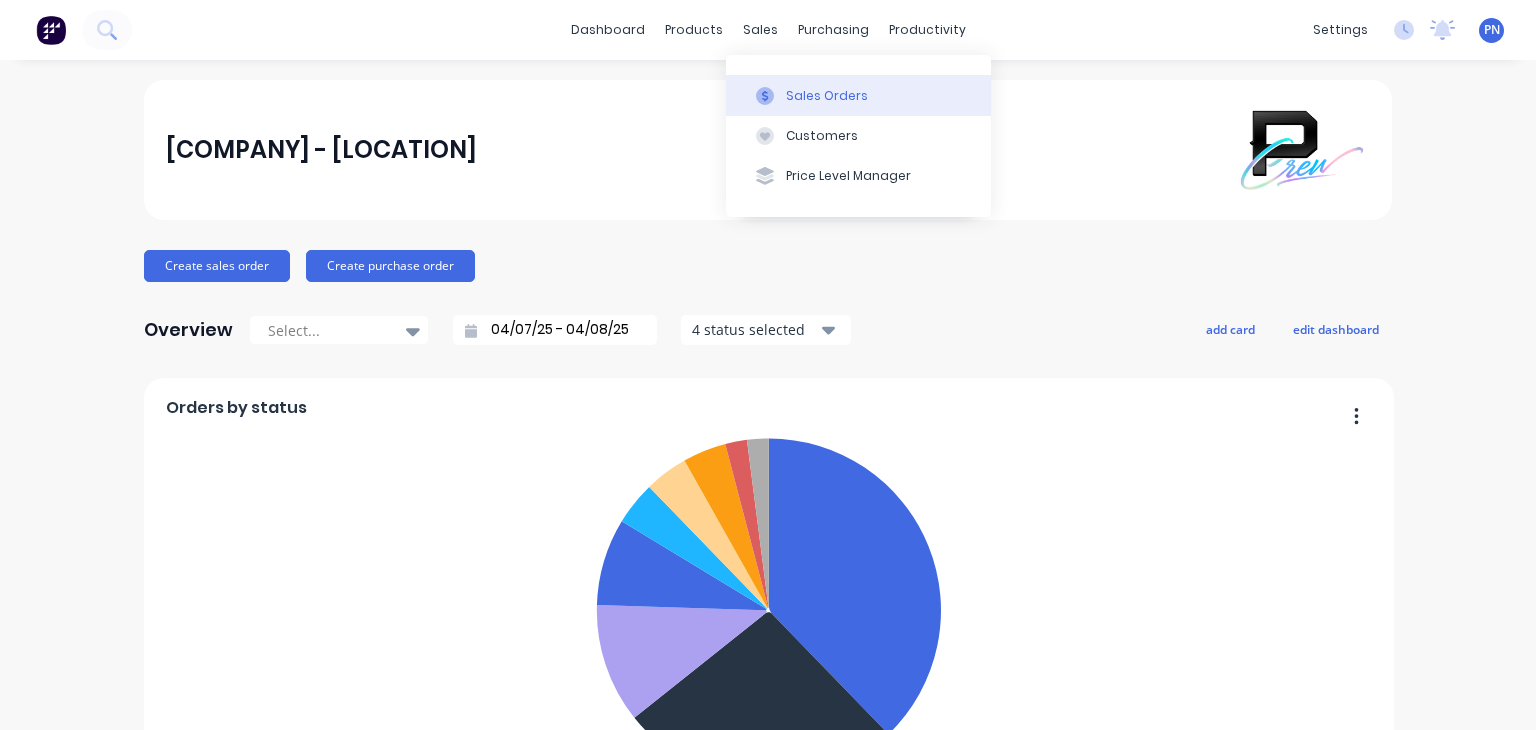 click on "Sales Orders" at bounding box center (827, 96) 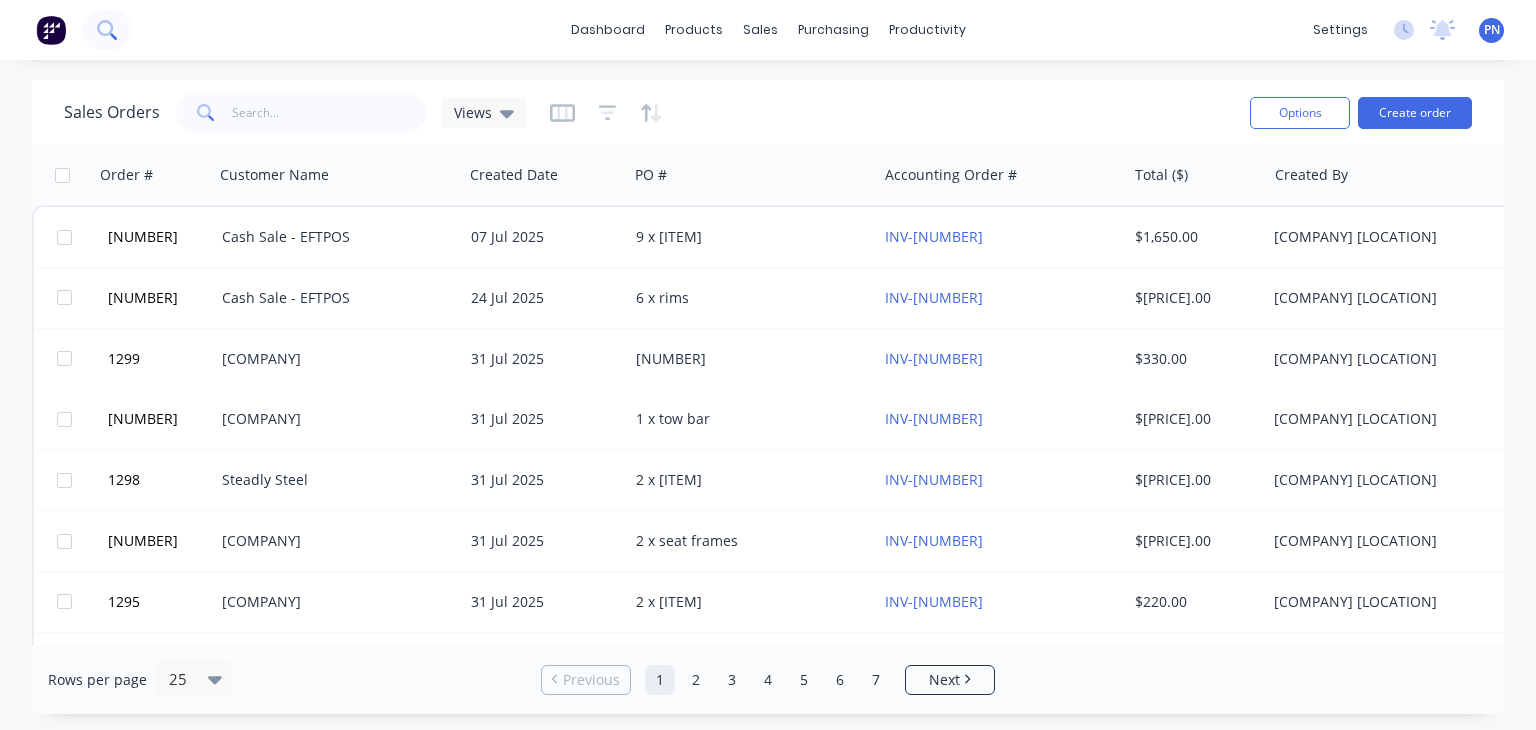 click at bounding box center [107, 30] 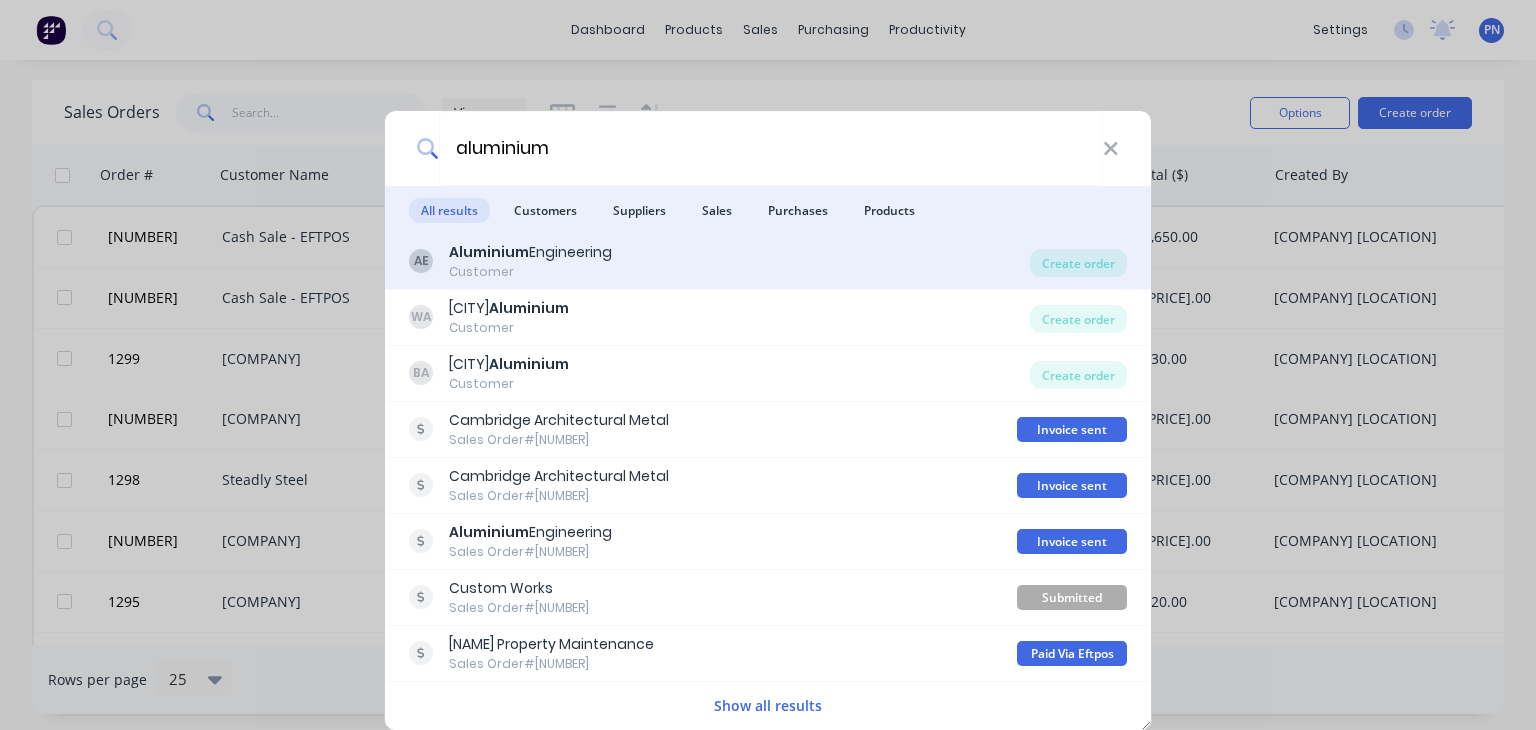 type on "aluminium" 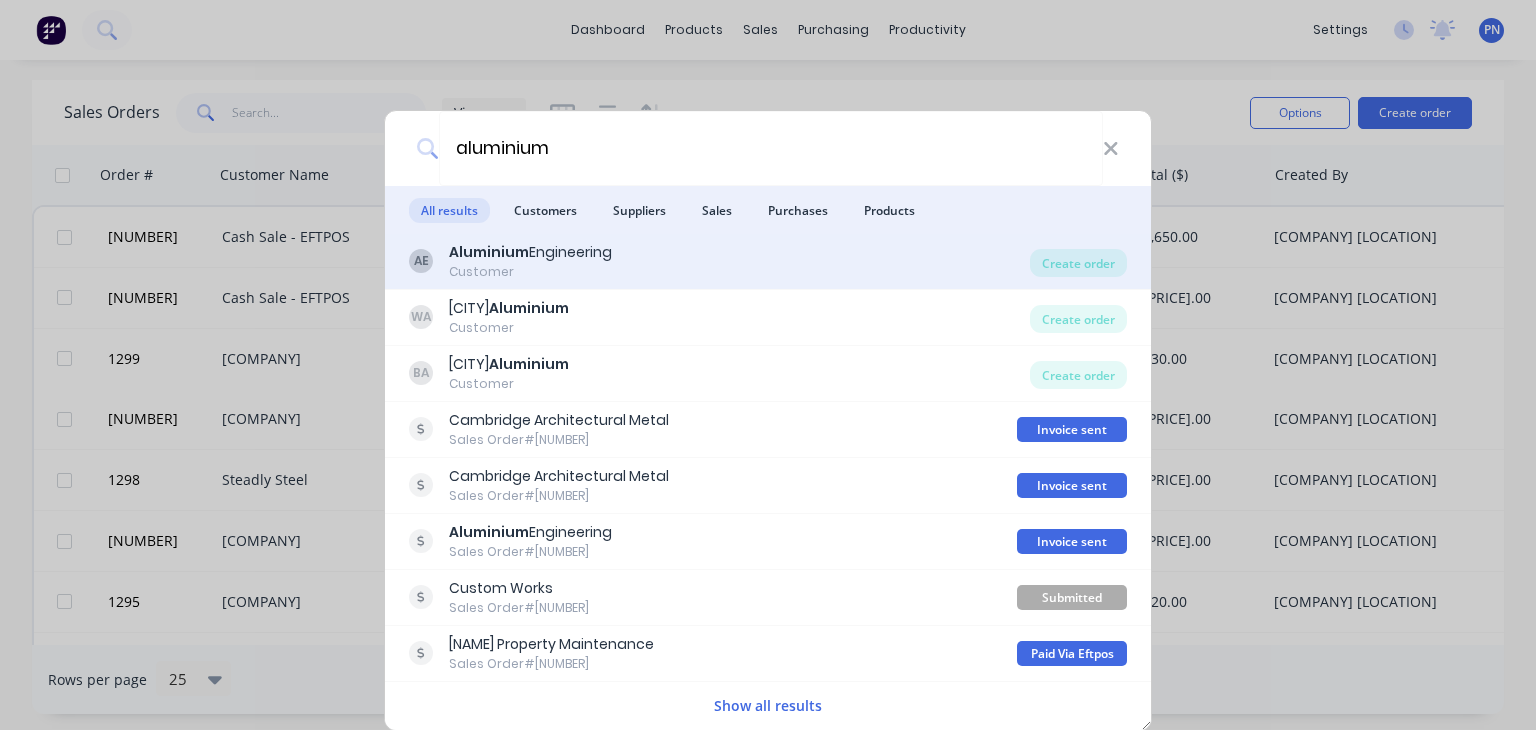 click on "[COMPANY] [COMPANY] Customer" at bounding box center (719, 261) 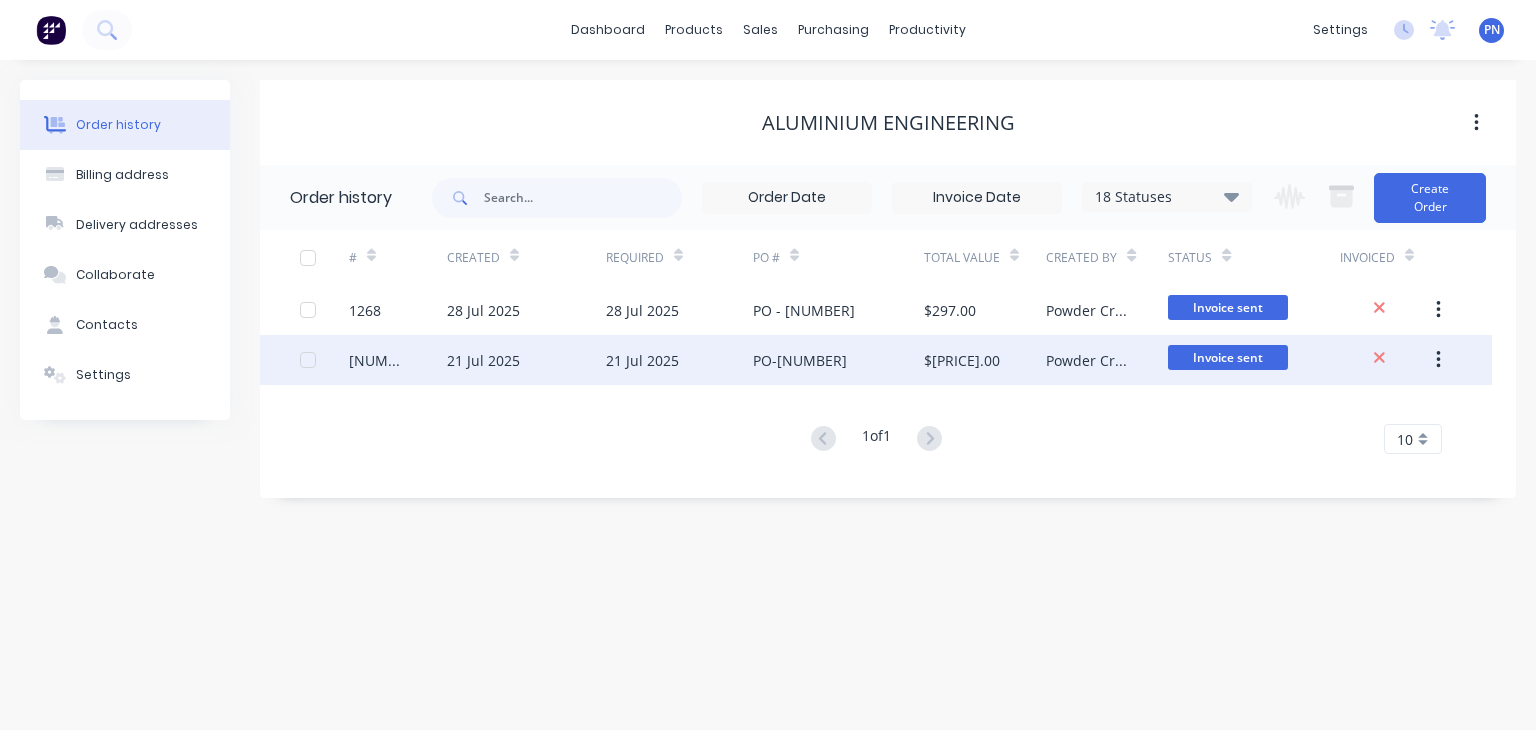 click on "PO-[NUMBER]" at bounding box center [838, 360] 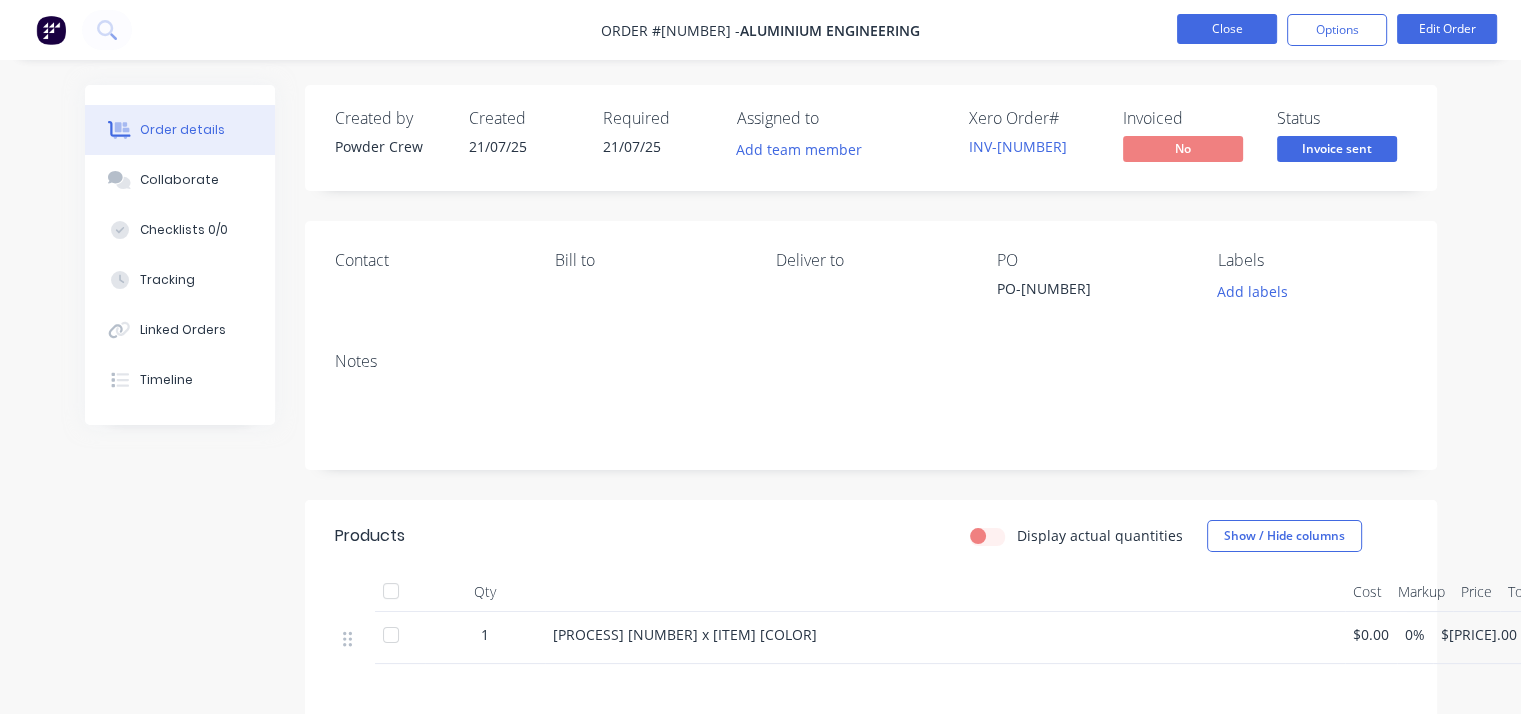 click on "Close" at bounding box center [1227, 29] 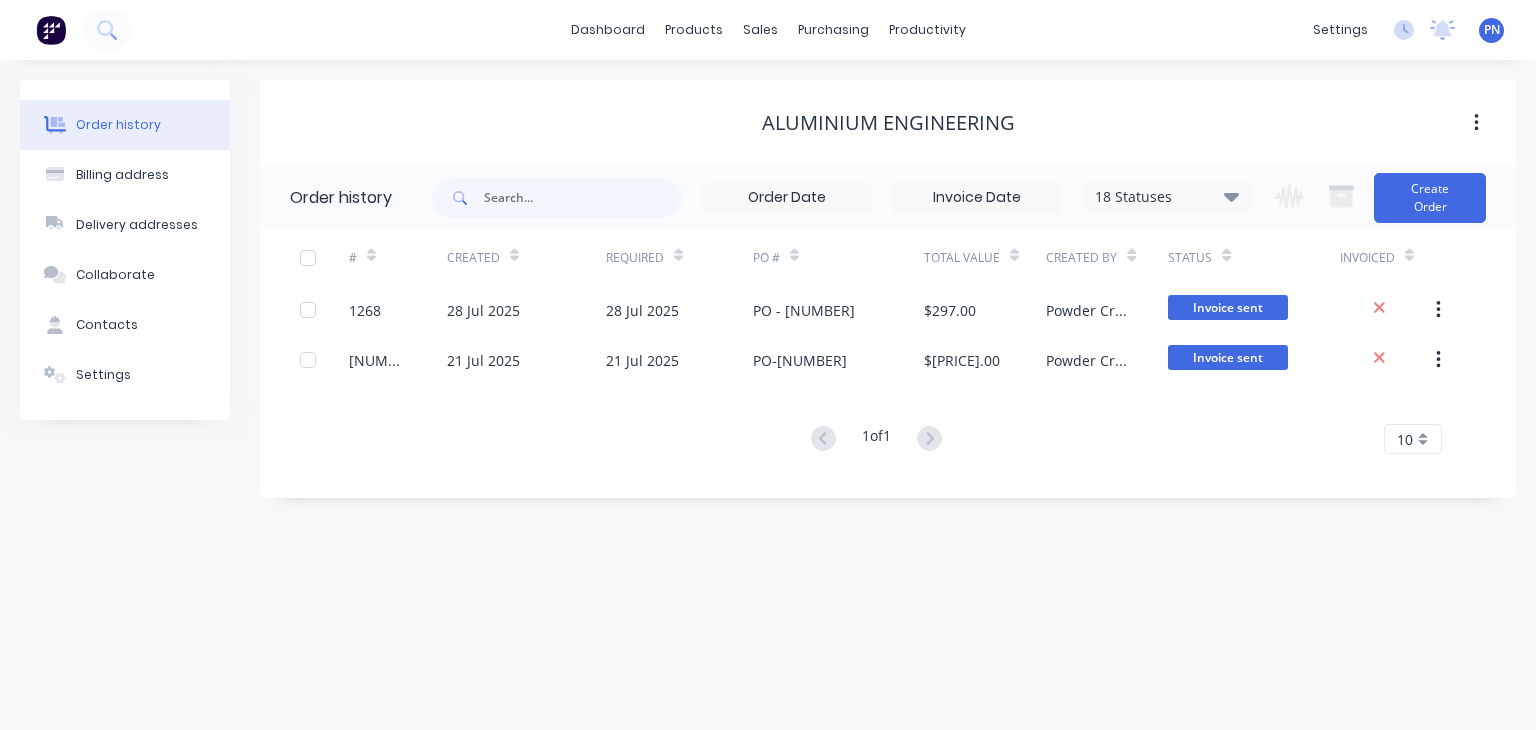 click on "Order history" at bounding box center [118, 125] 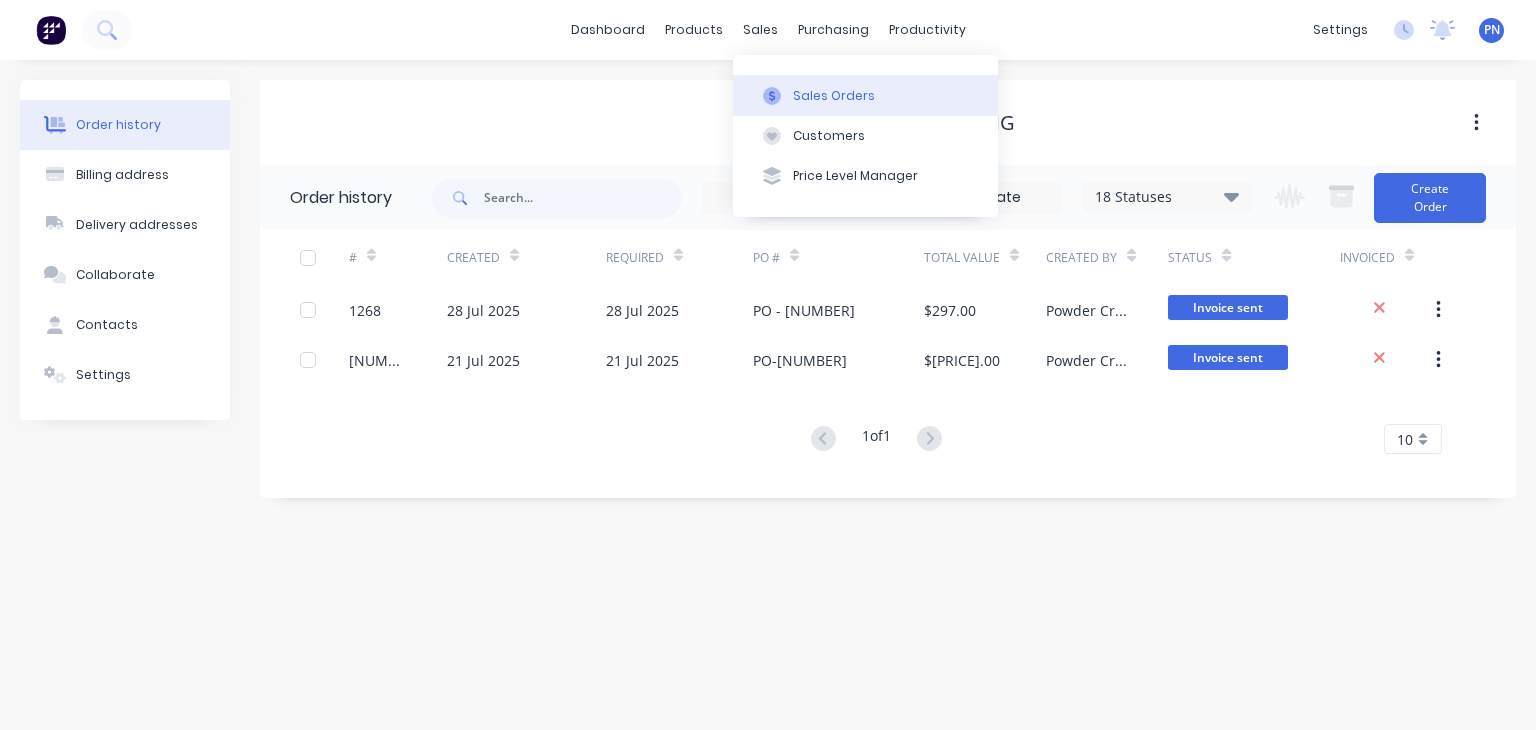 click on "Sales Orders" at bounding box center [834, 96] 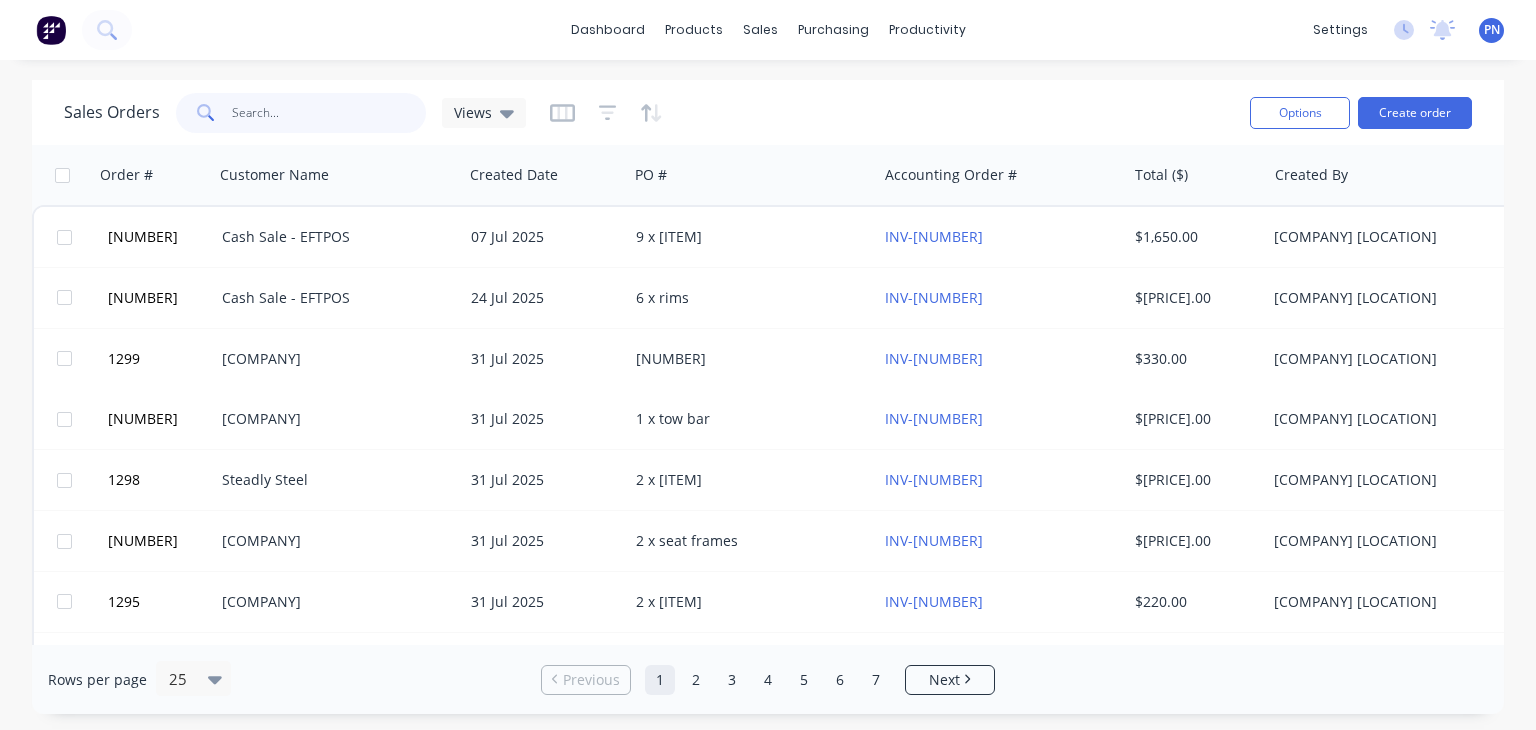 click at bounding box center [329, 113] 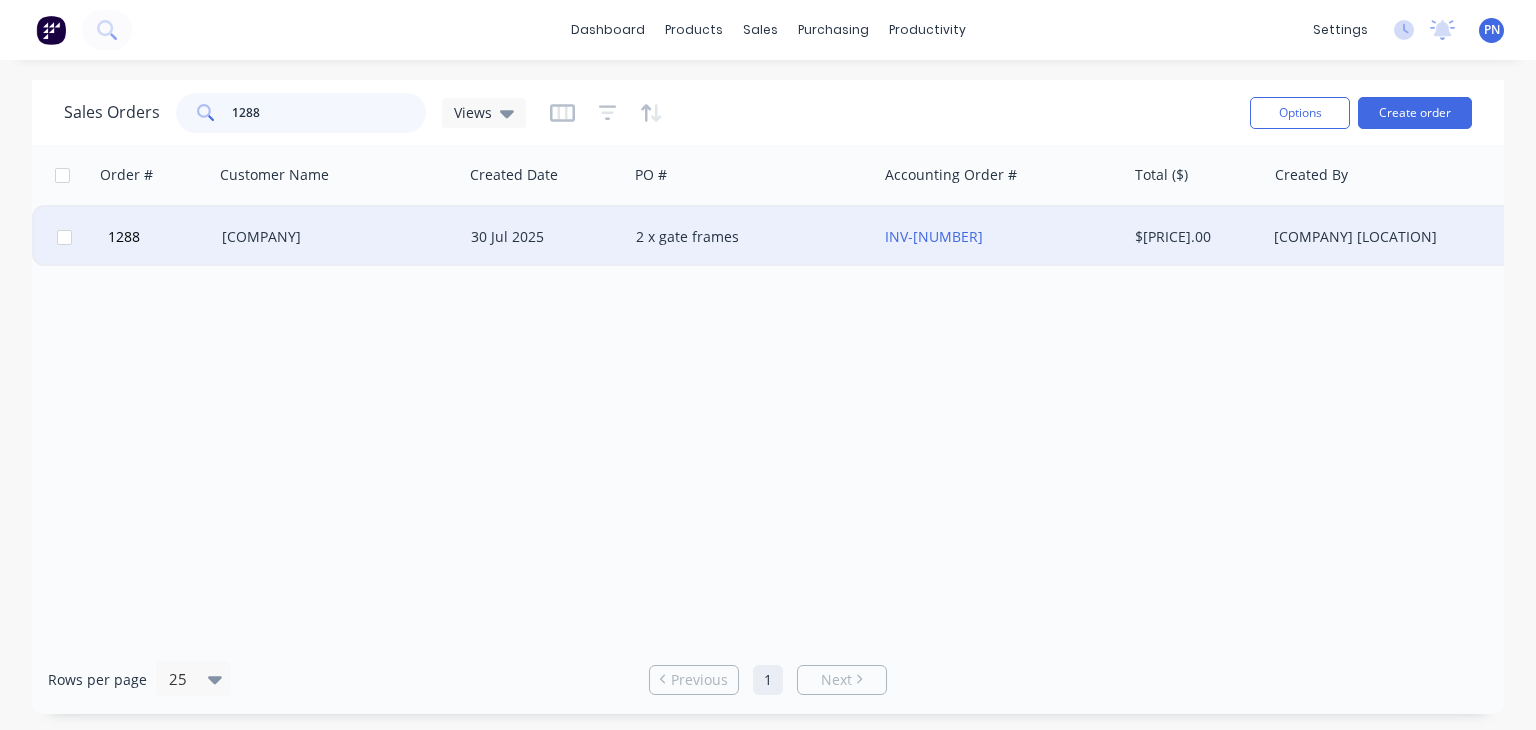 type on "1288" 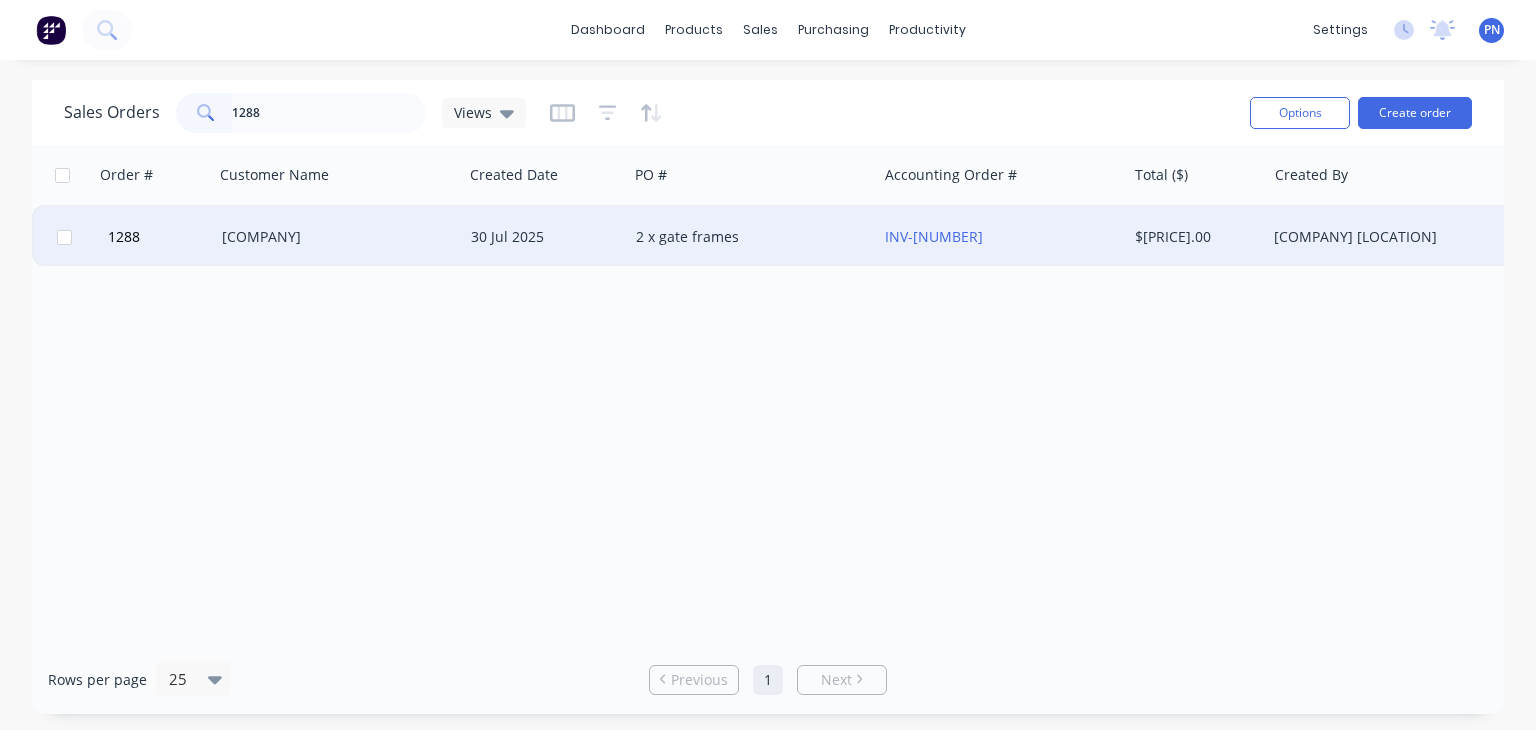 click on "[COMPANY]" at bounding box center (333, 237) 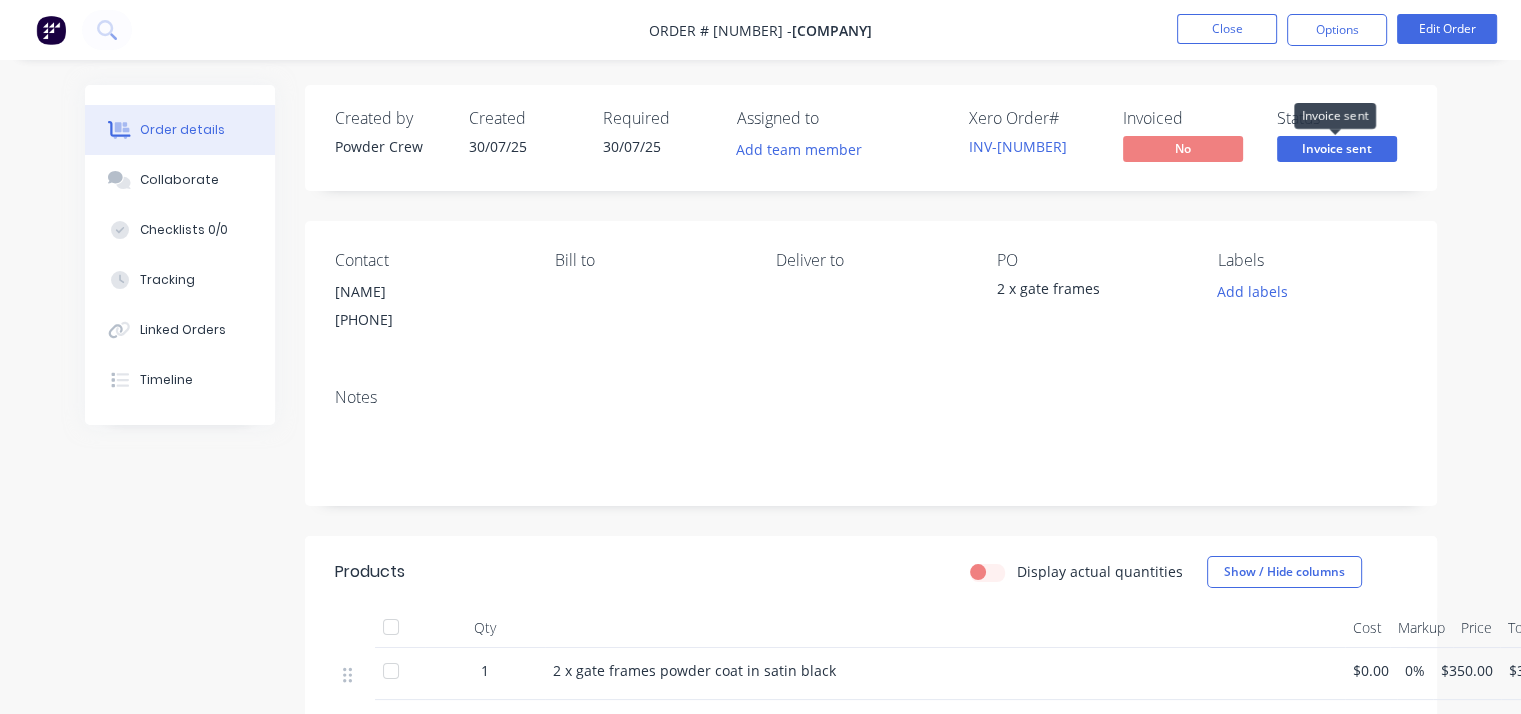 click on "Invoice sent" at bounding box center (1337, 148) 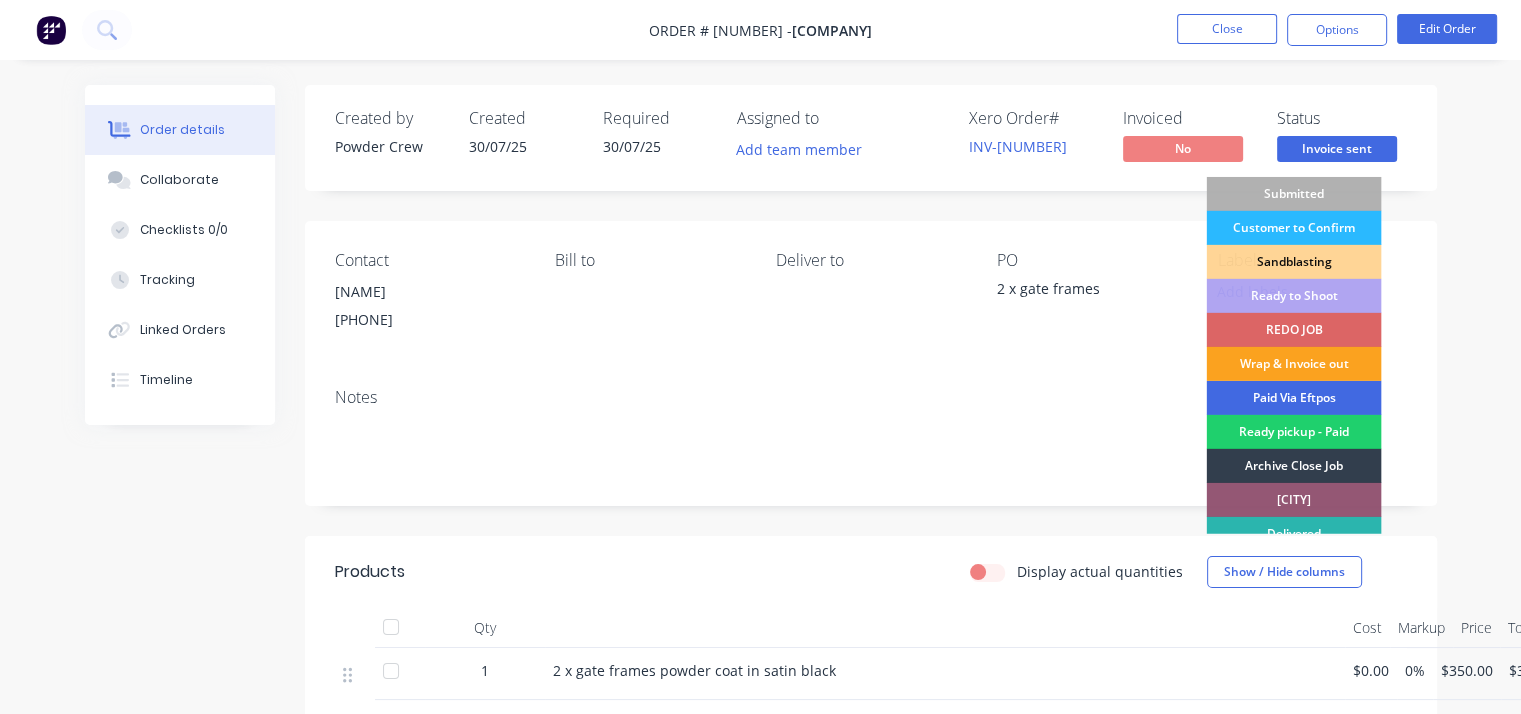 click on "Paid Via Eftpos" at bounding box center [1293, 398] 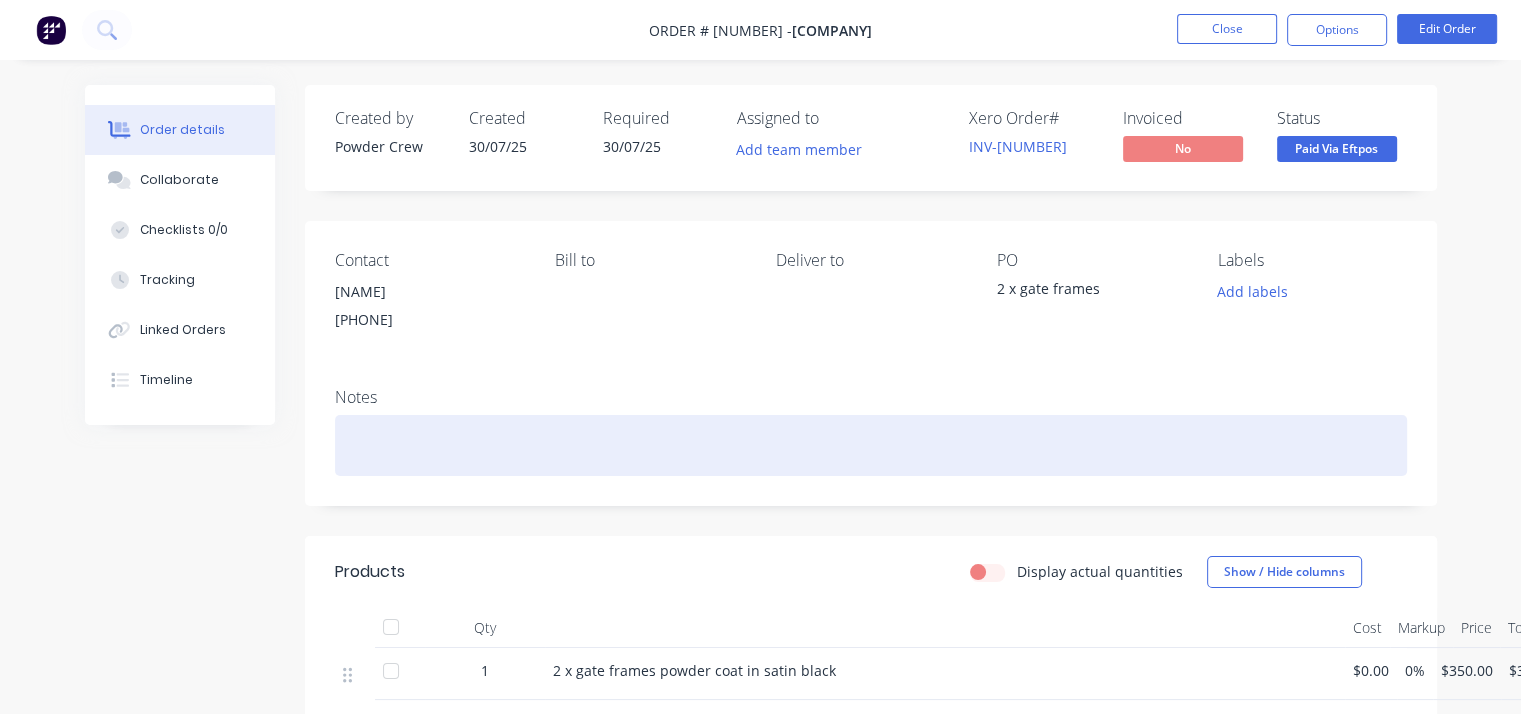 click at bounding box center [871, 445] 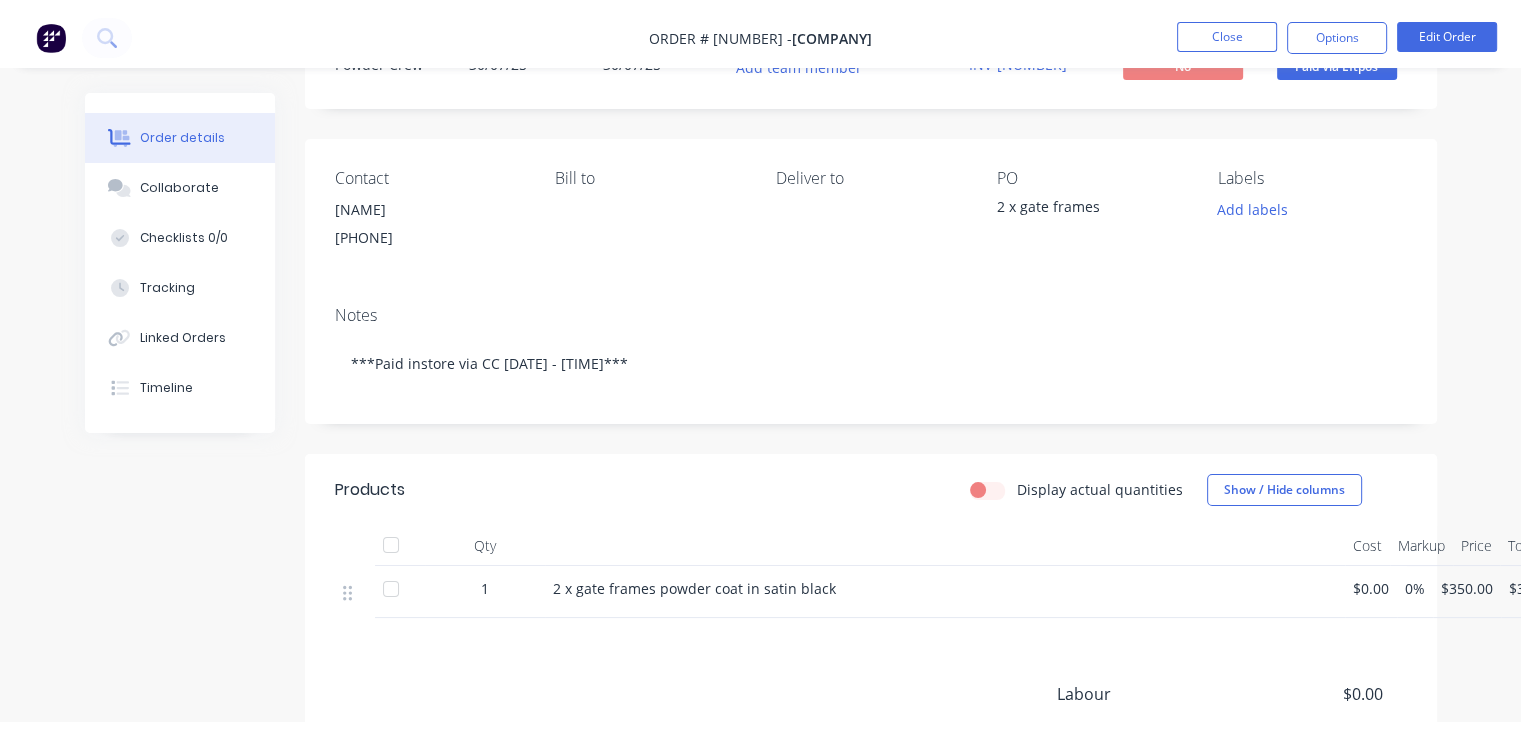scroll, scrollTop: 0, scrollLeft: 0, axis: both 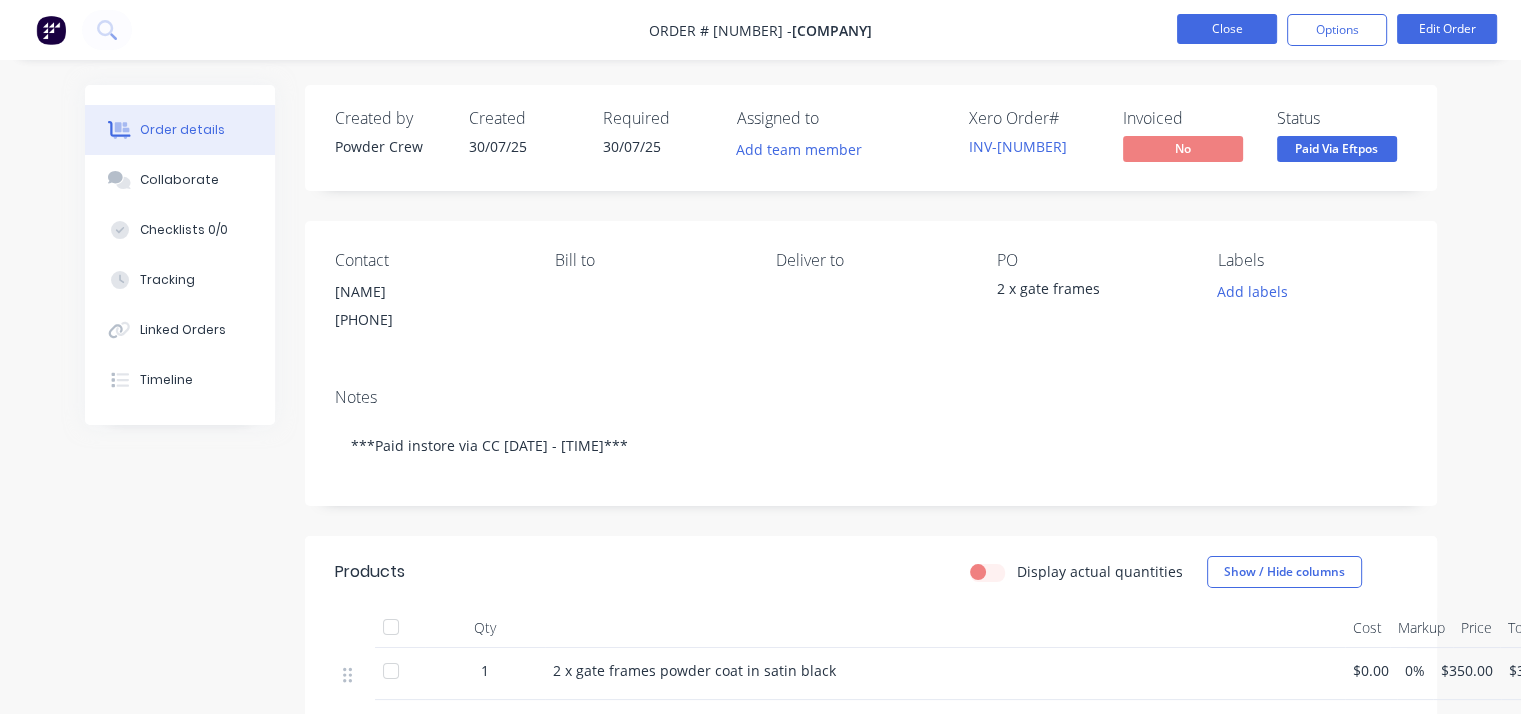 click on "Close" at bounding box center [1227, 29] 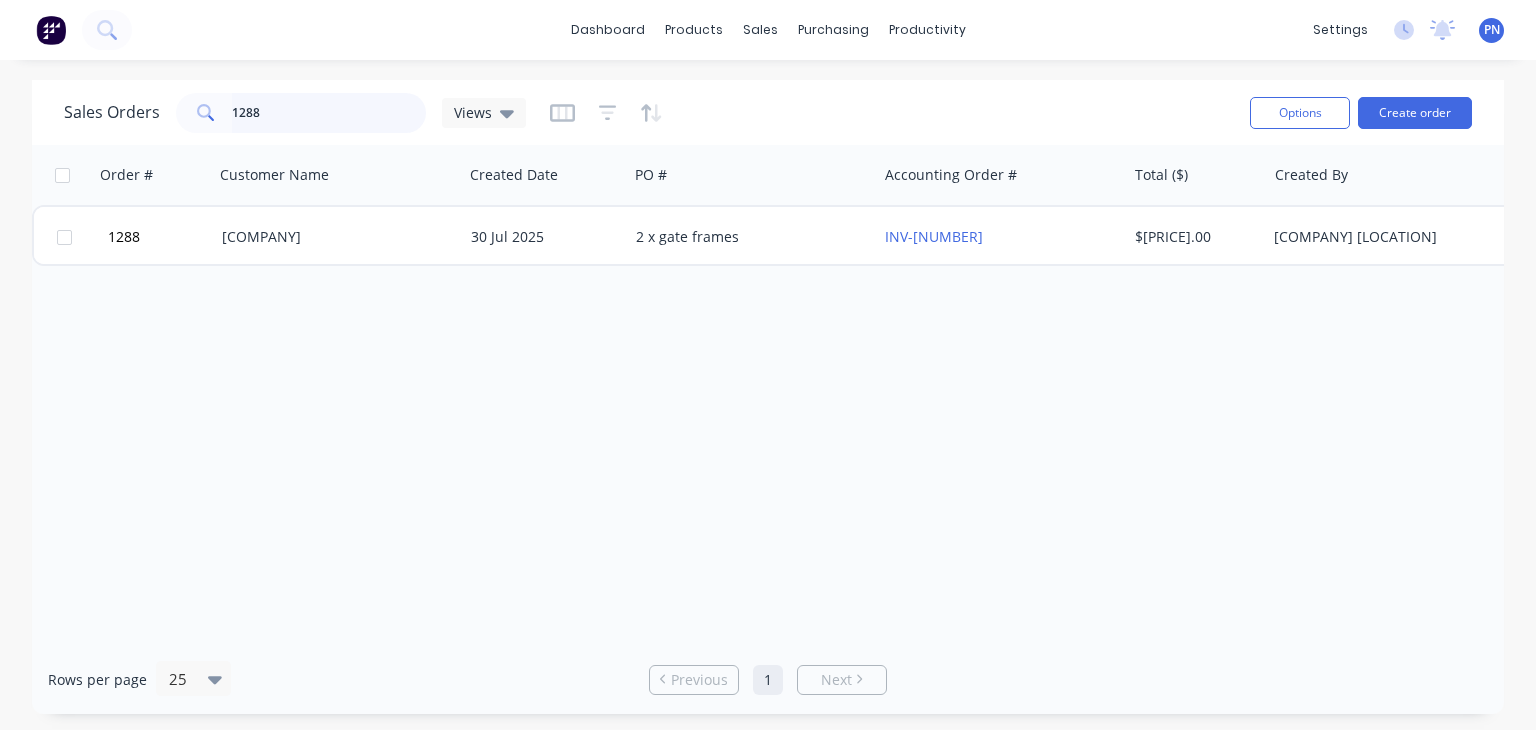 click on "1288" at bounding box center [329, 113] 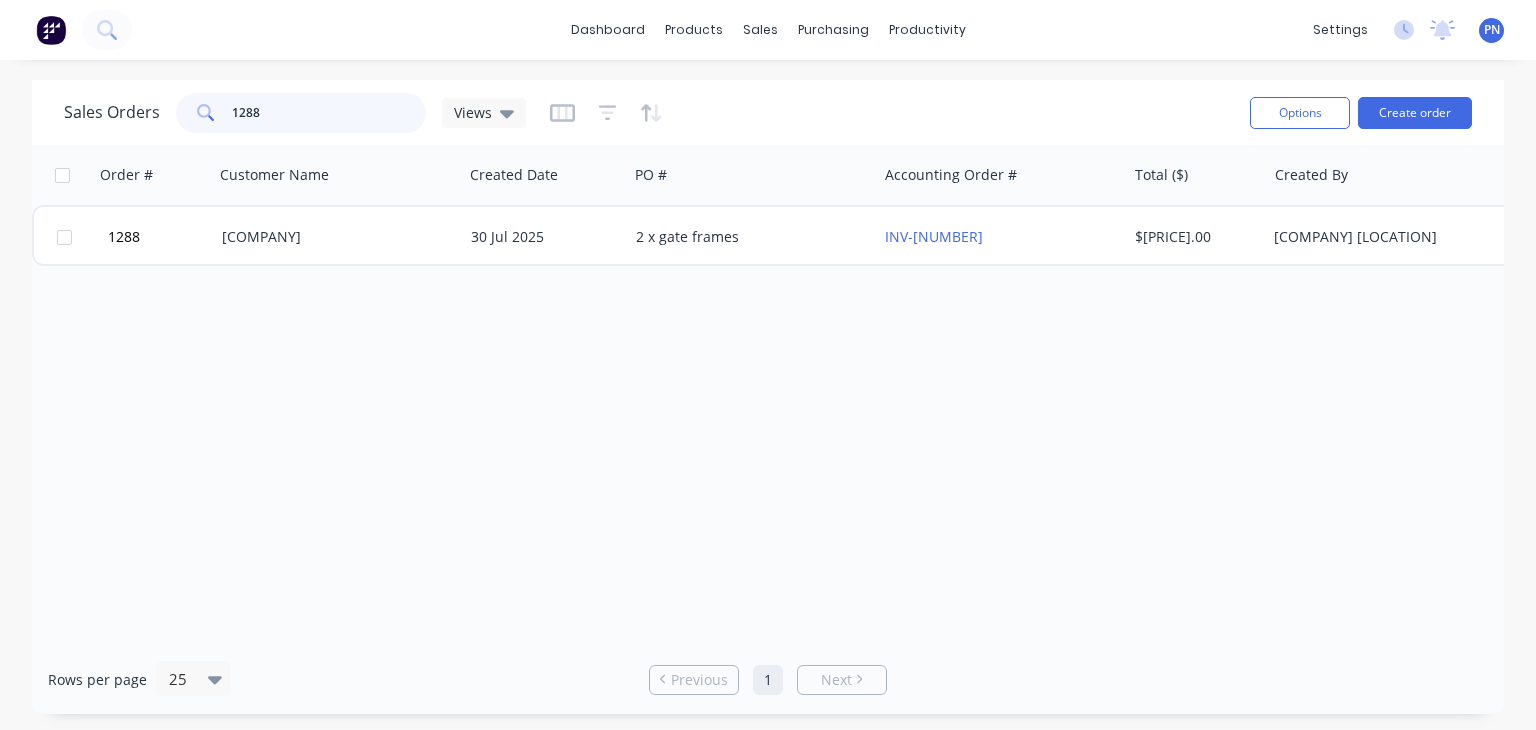 click on "1288" at bounding box center (329, 113) 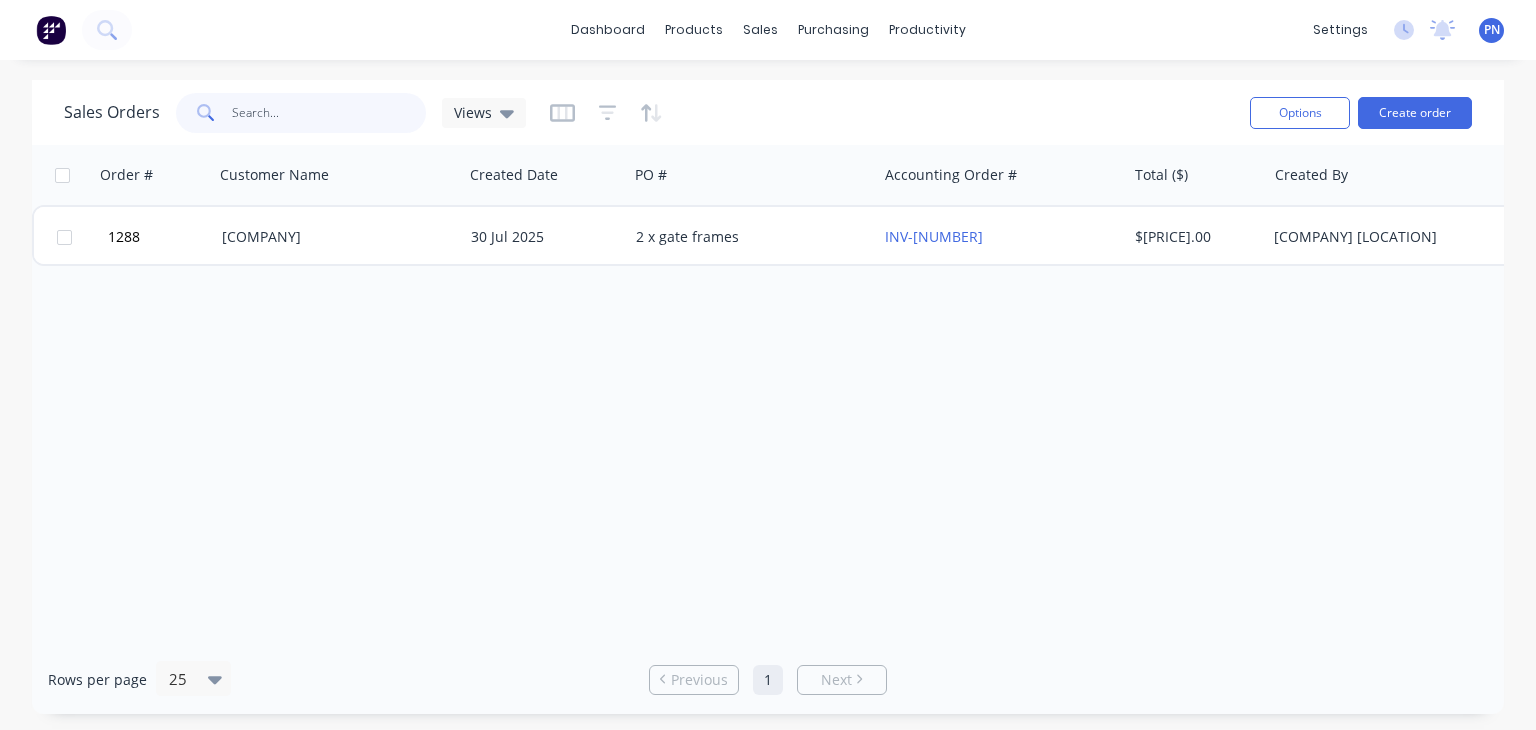 type 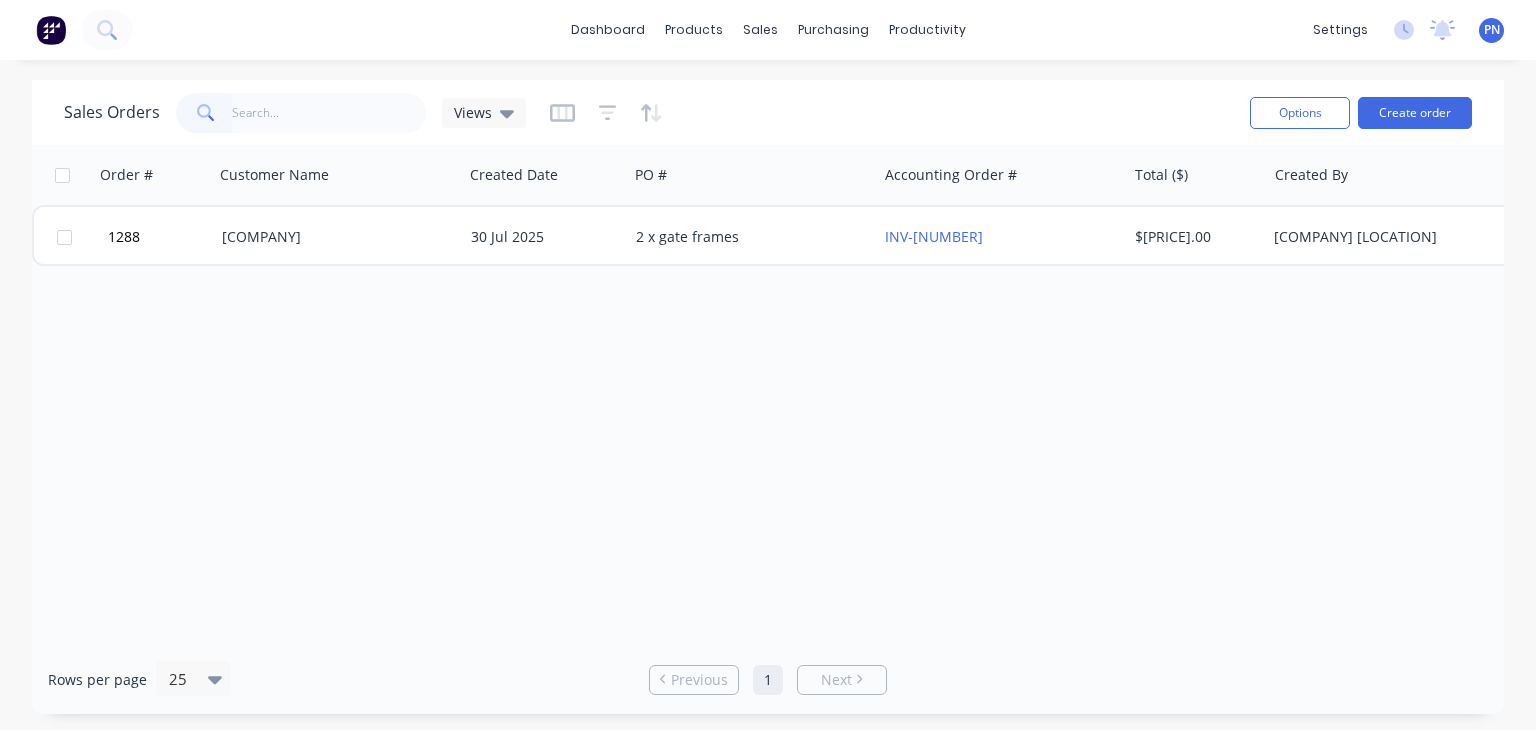 click on "Order # [NUMBER] - [COMPANY] [DATE] [PO #] [ITEM] INV-[NUMBER] $[PRICE].00 [COMPANY] Paid Via Eftpos" at bounding box center [768, 395] 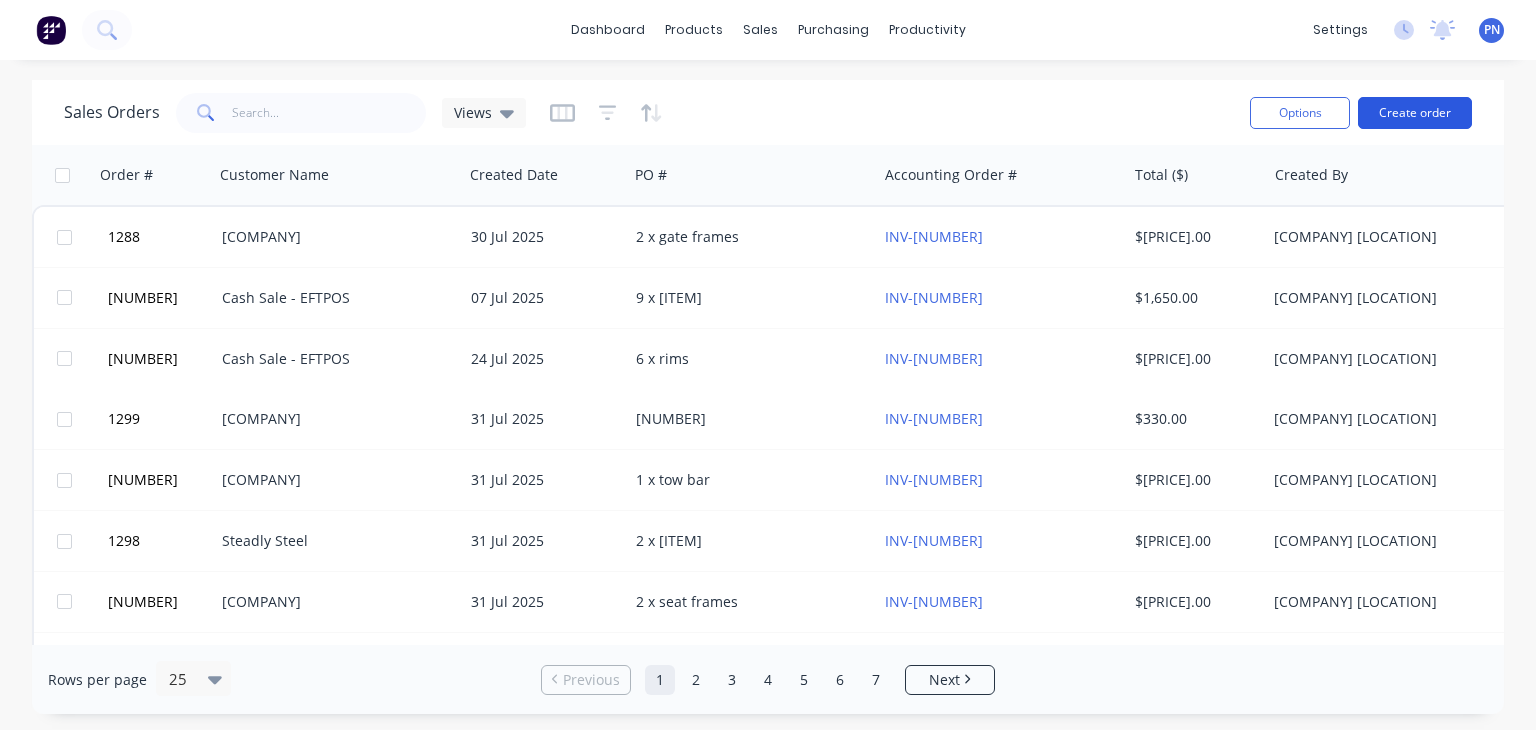 click on "Create order" at bounding box center [1415, 113] 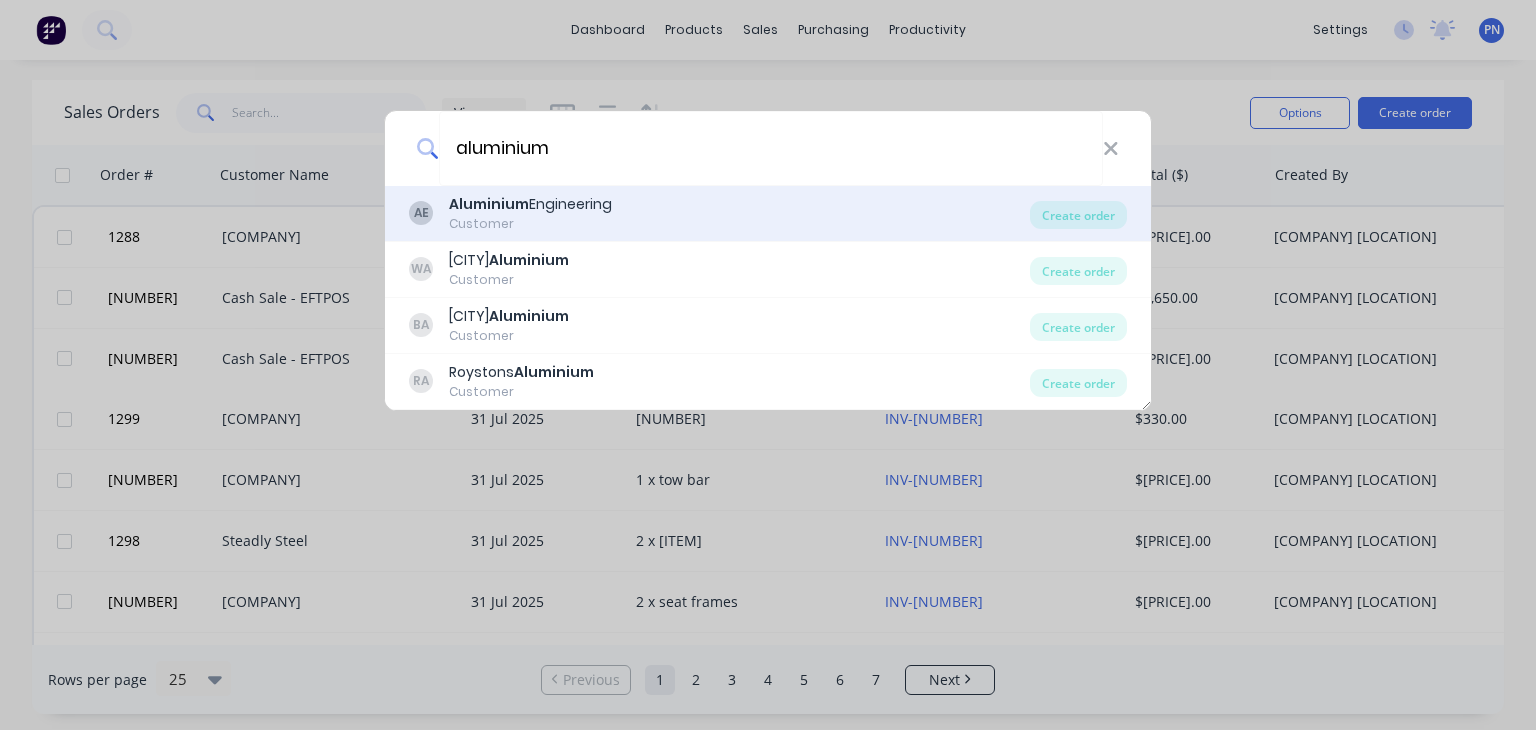type on "aluminium" 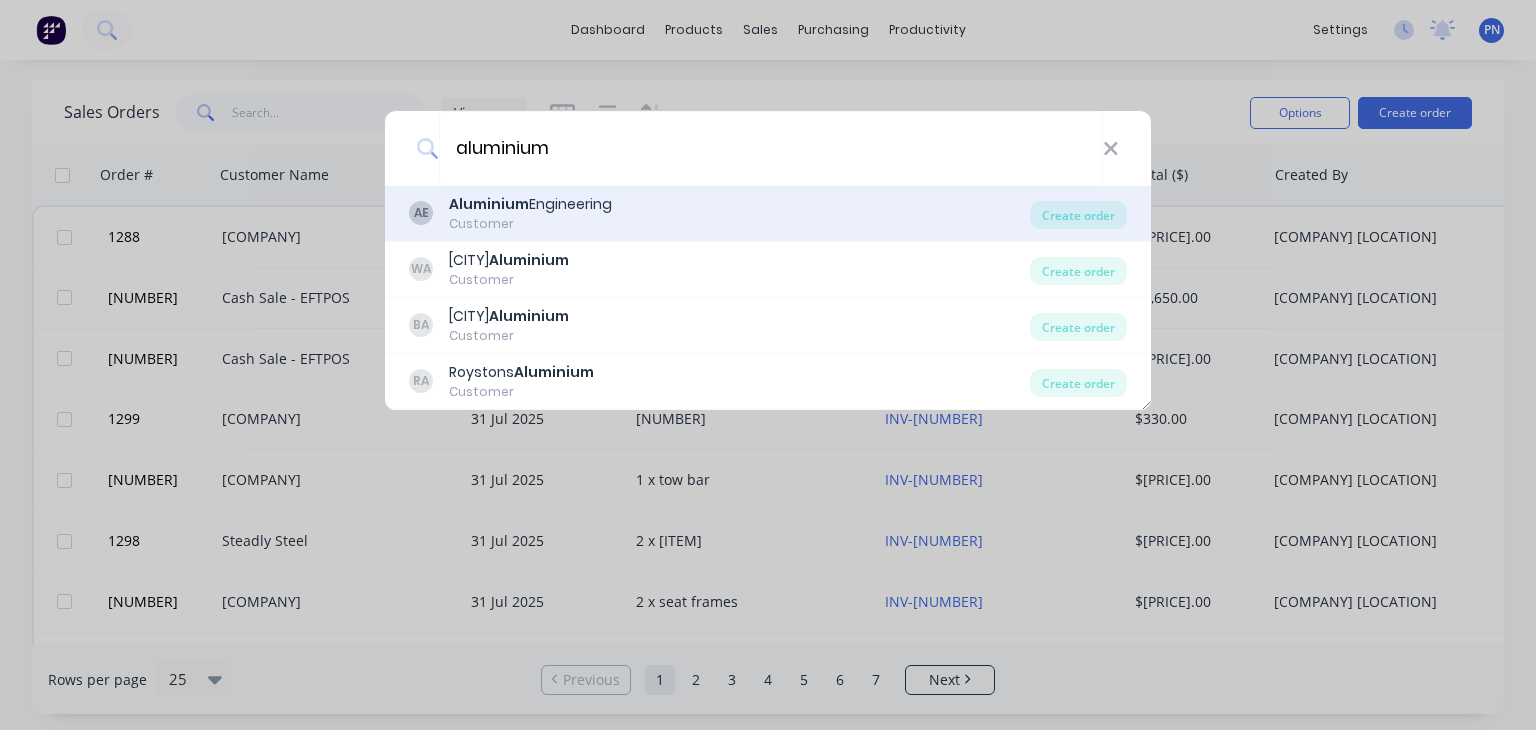 click on "[COMPANY]" at bounding box center [530, 204] 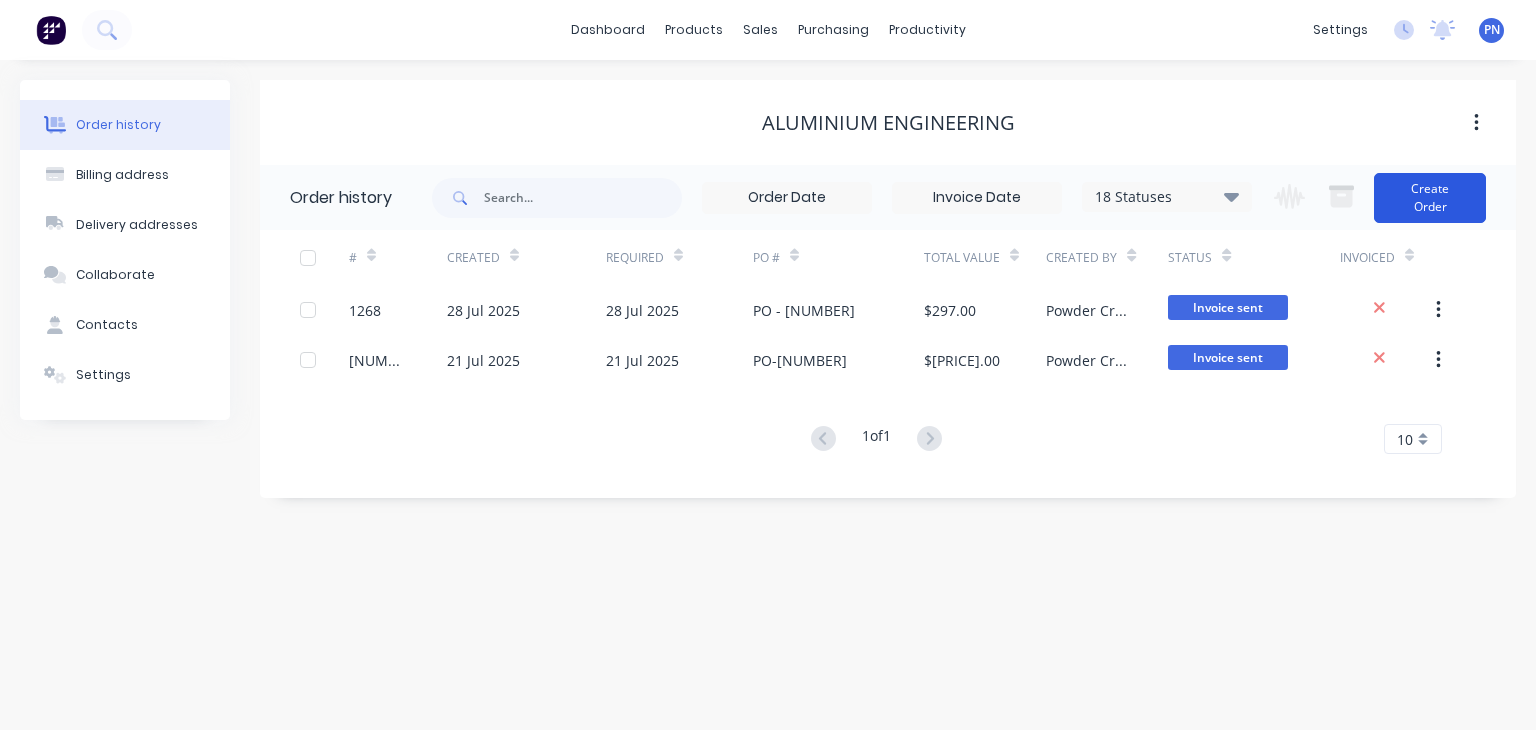 click on "Create Order" at bounding box center (1430, 198) 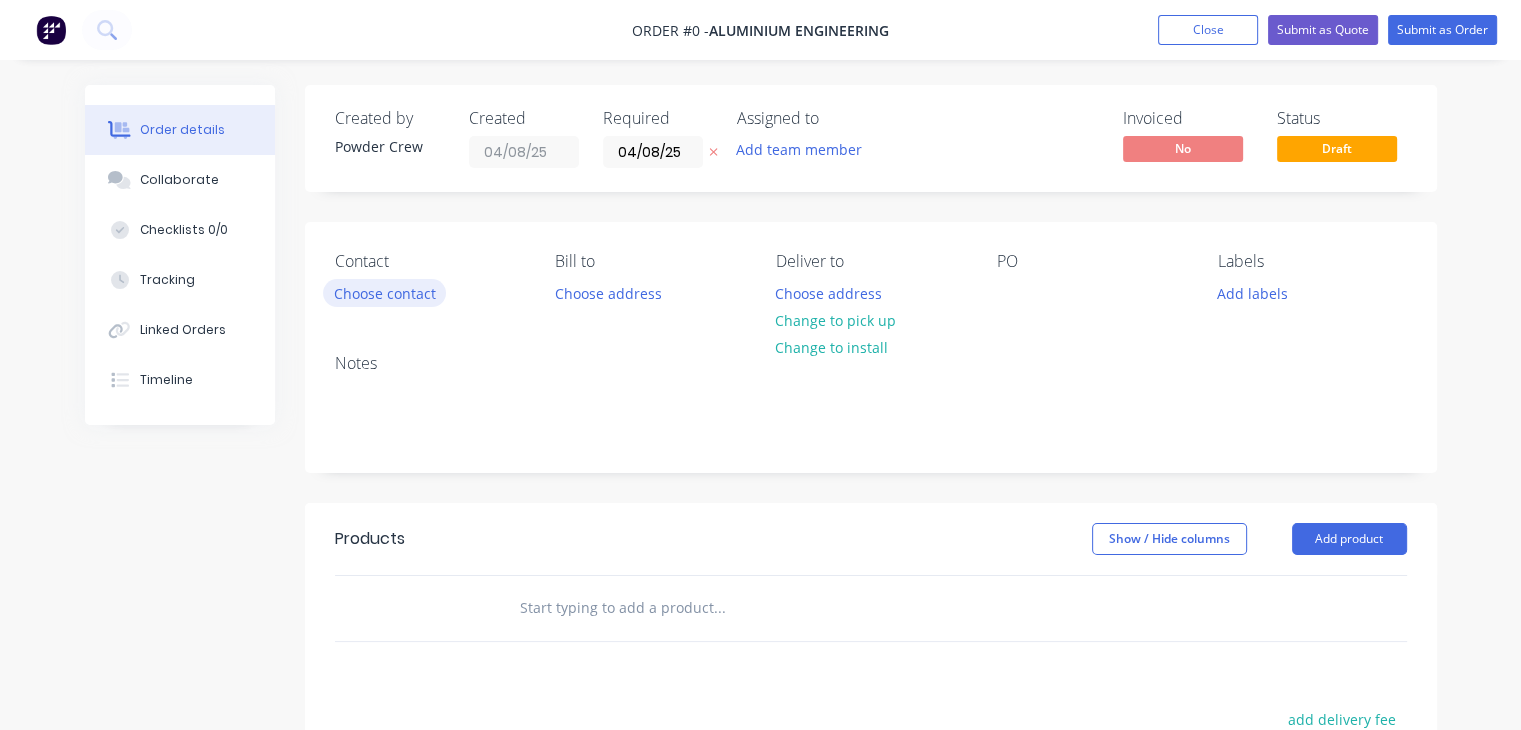 click on "Choose contact" at bounding box center [384, 292] 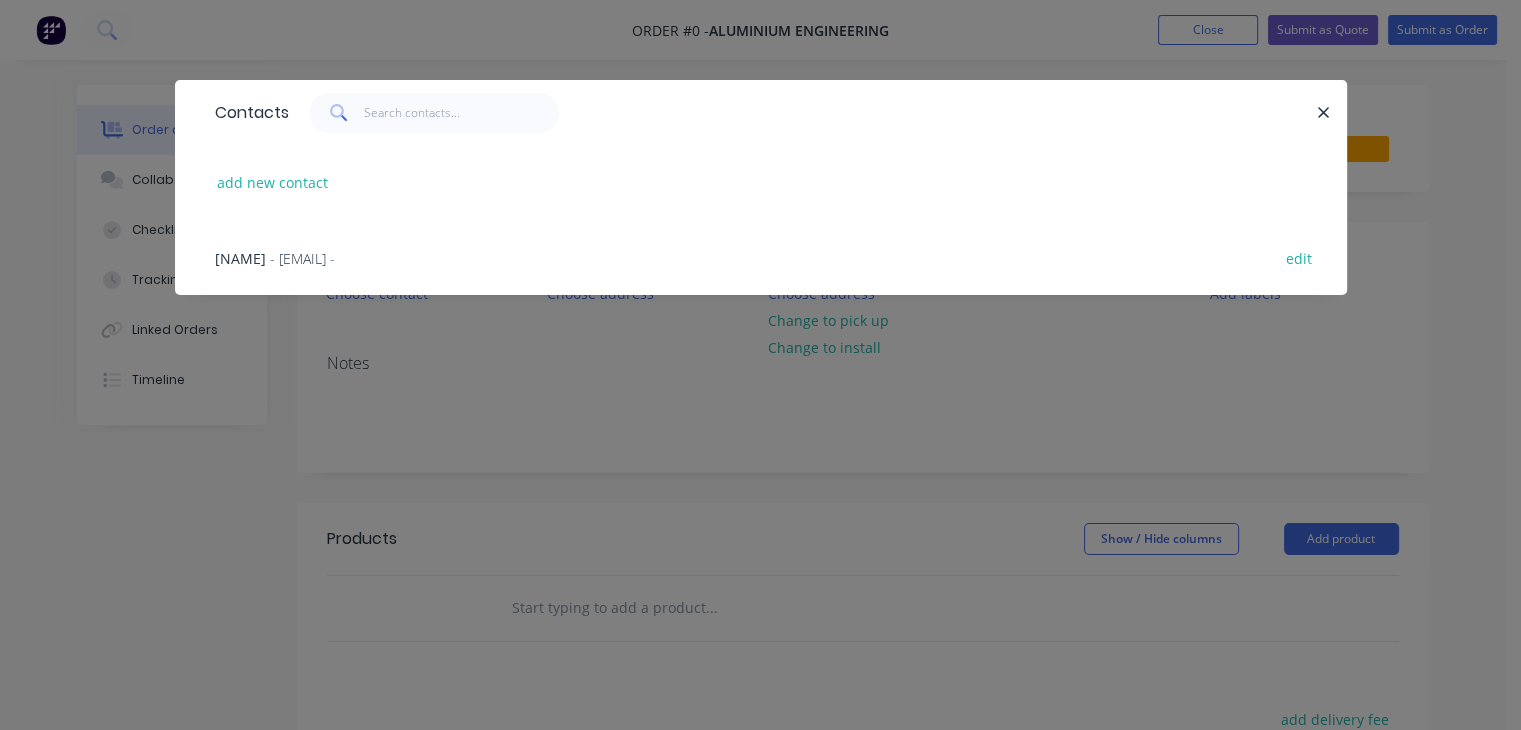 click on "[NAME]" at bounding box center (240, 258) 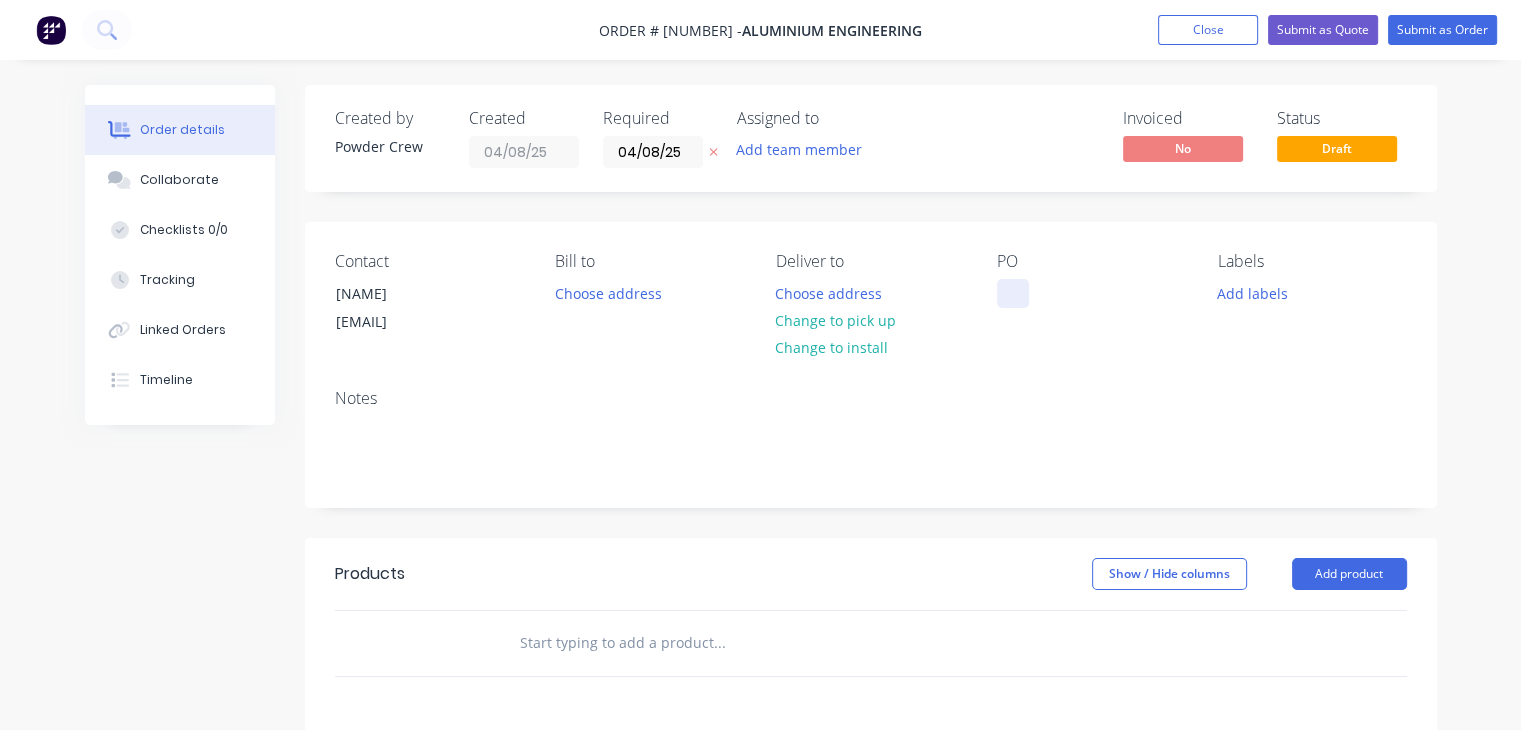 click at bounding box center [1013, 293] 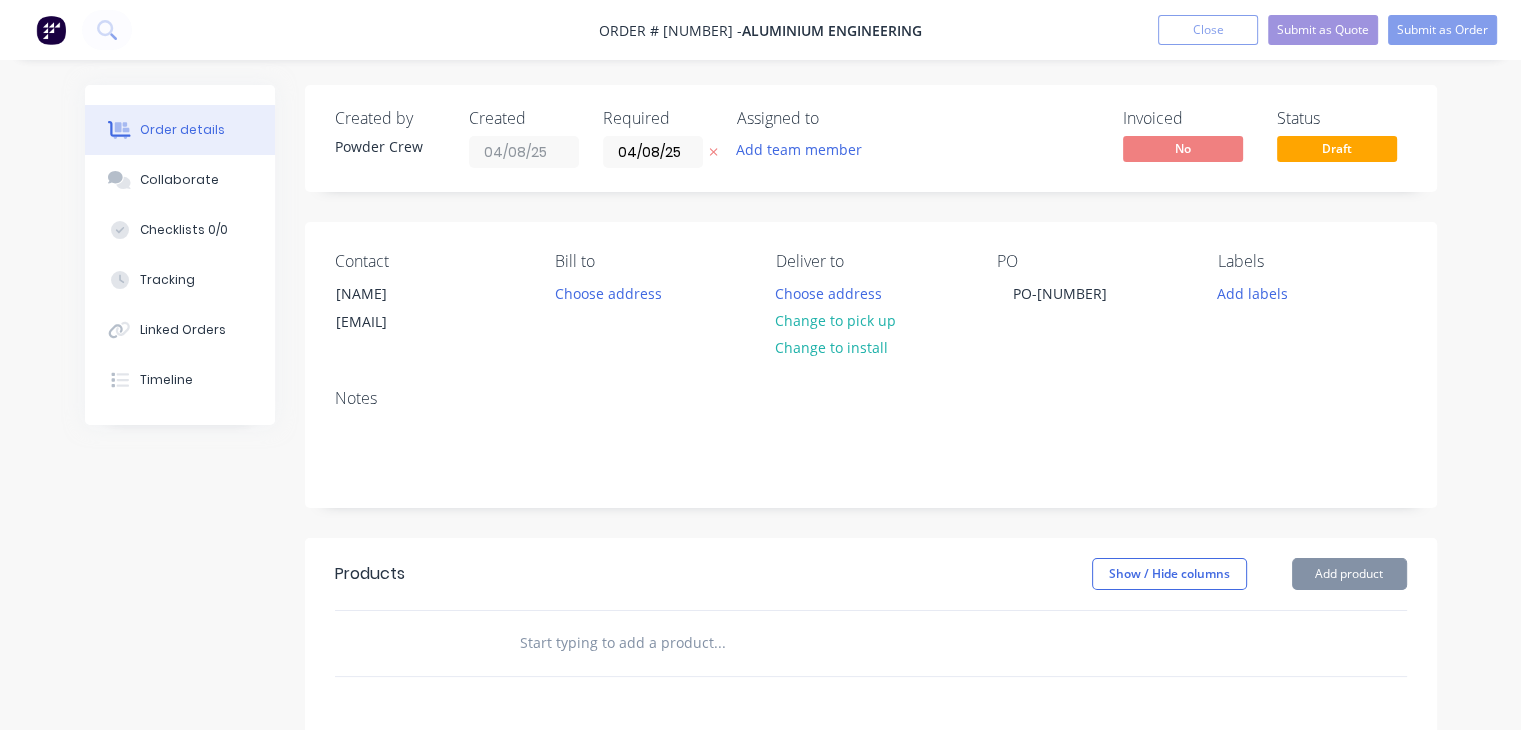 click on "Contact [NAME] [EMAIL] Bill to Choose address Deliver to Choose address Change to pick up Change to install PO PO-[NUMBER] Labels Add labels" at bounding box center (871, 297) 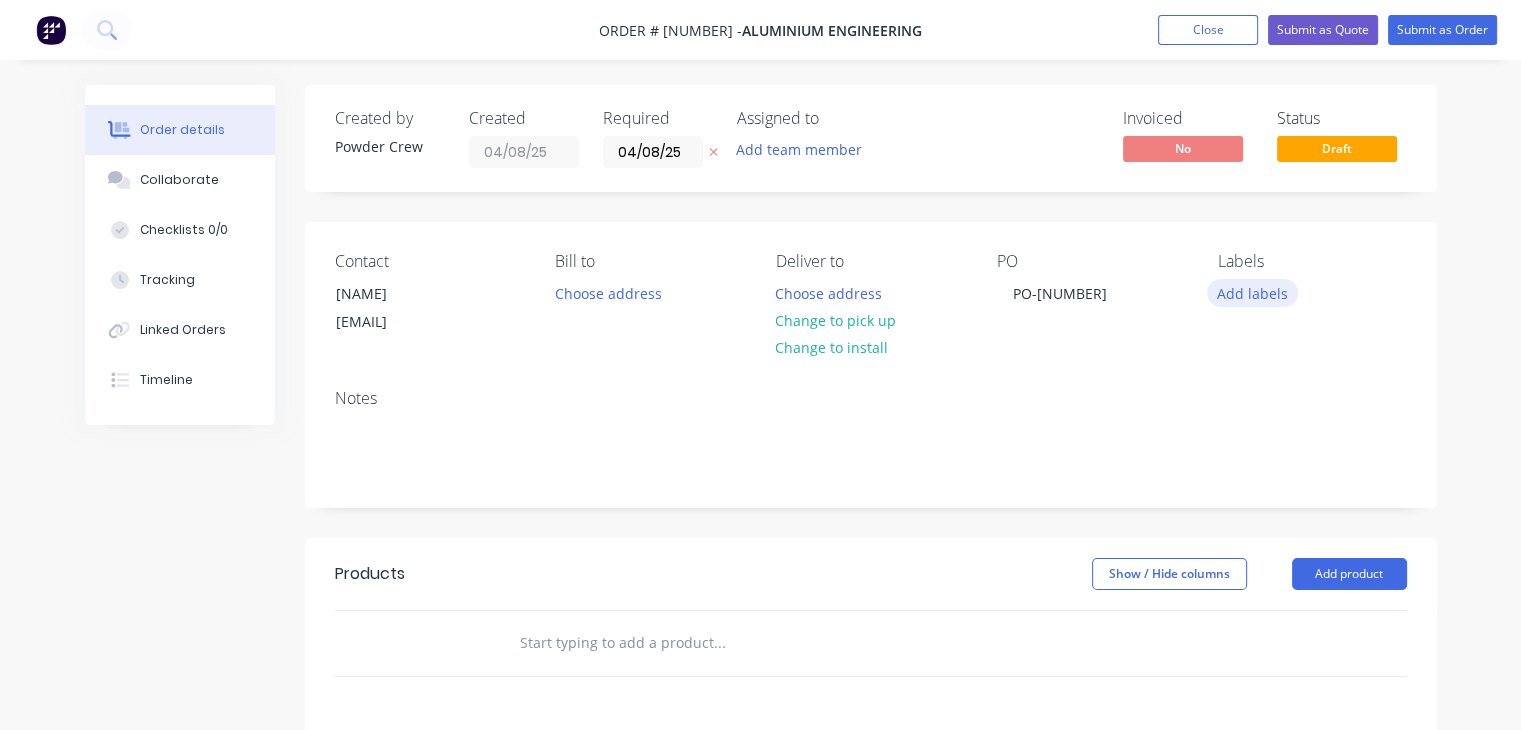 click on "Add labels" at bounding box center (1253, 292) 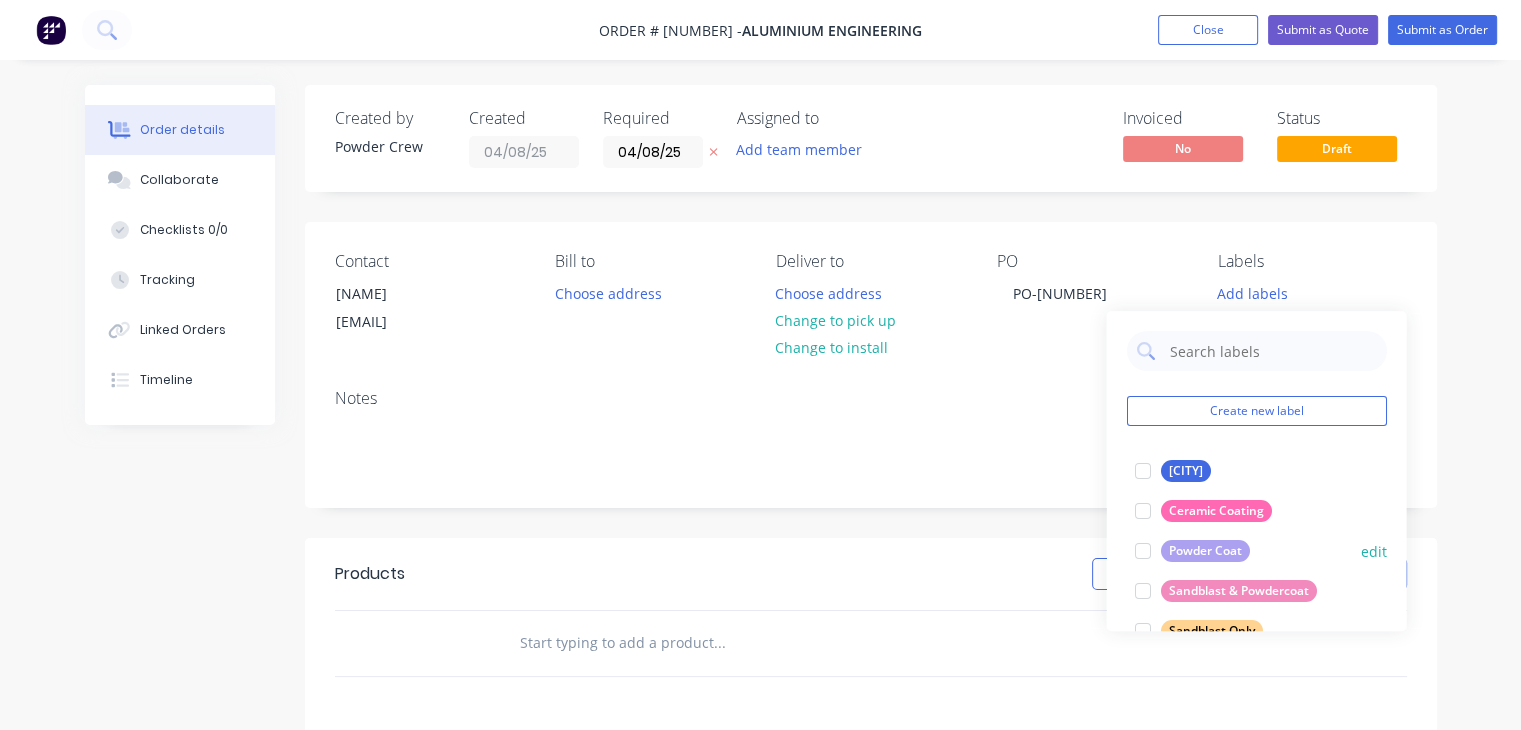click on "Powder Coat" at bounding box center (1204, 551) 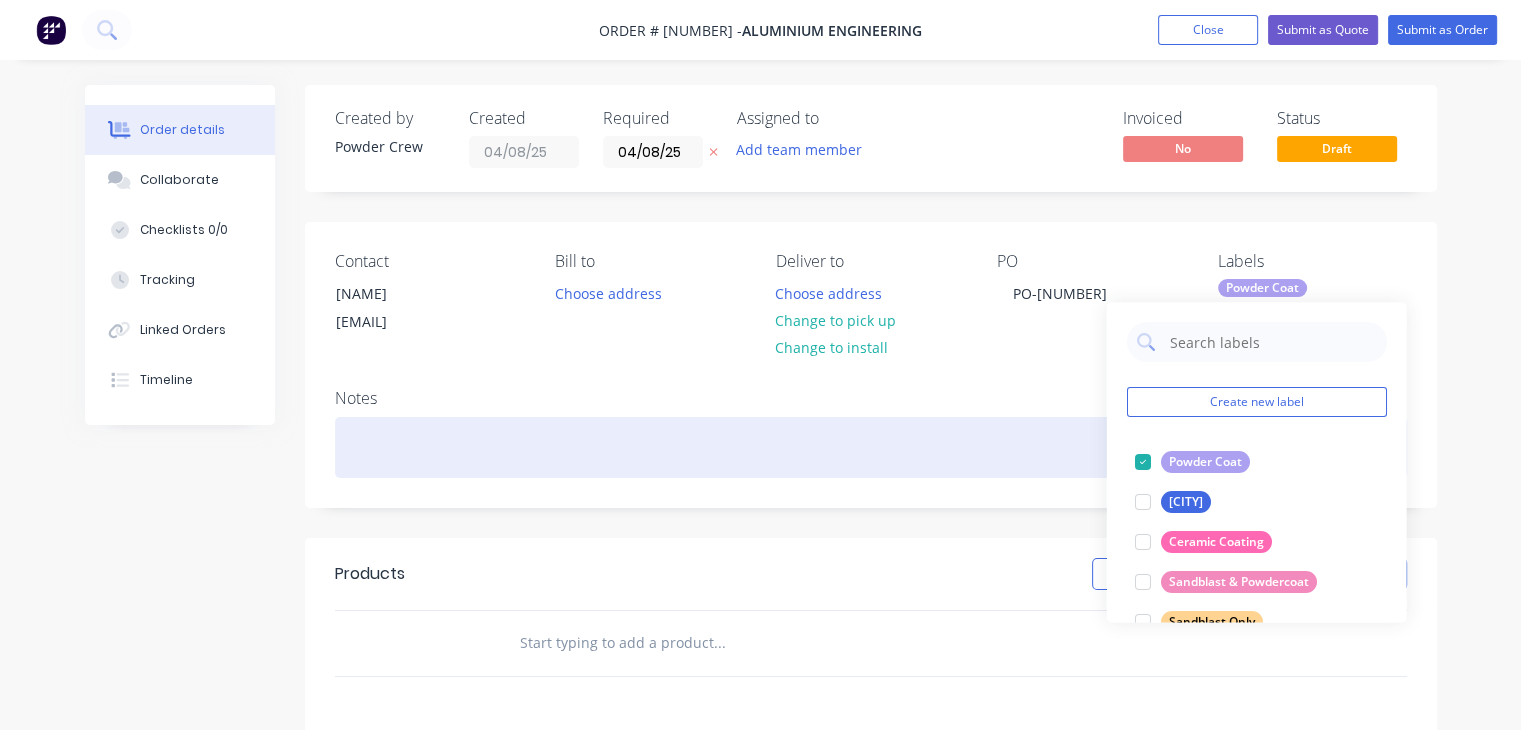 drag, startPoint x: 1190, startPoint y: 544, endPoint x: 930, endPoint y: 445, distance: 278.21036 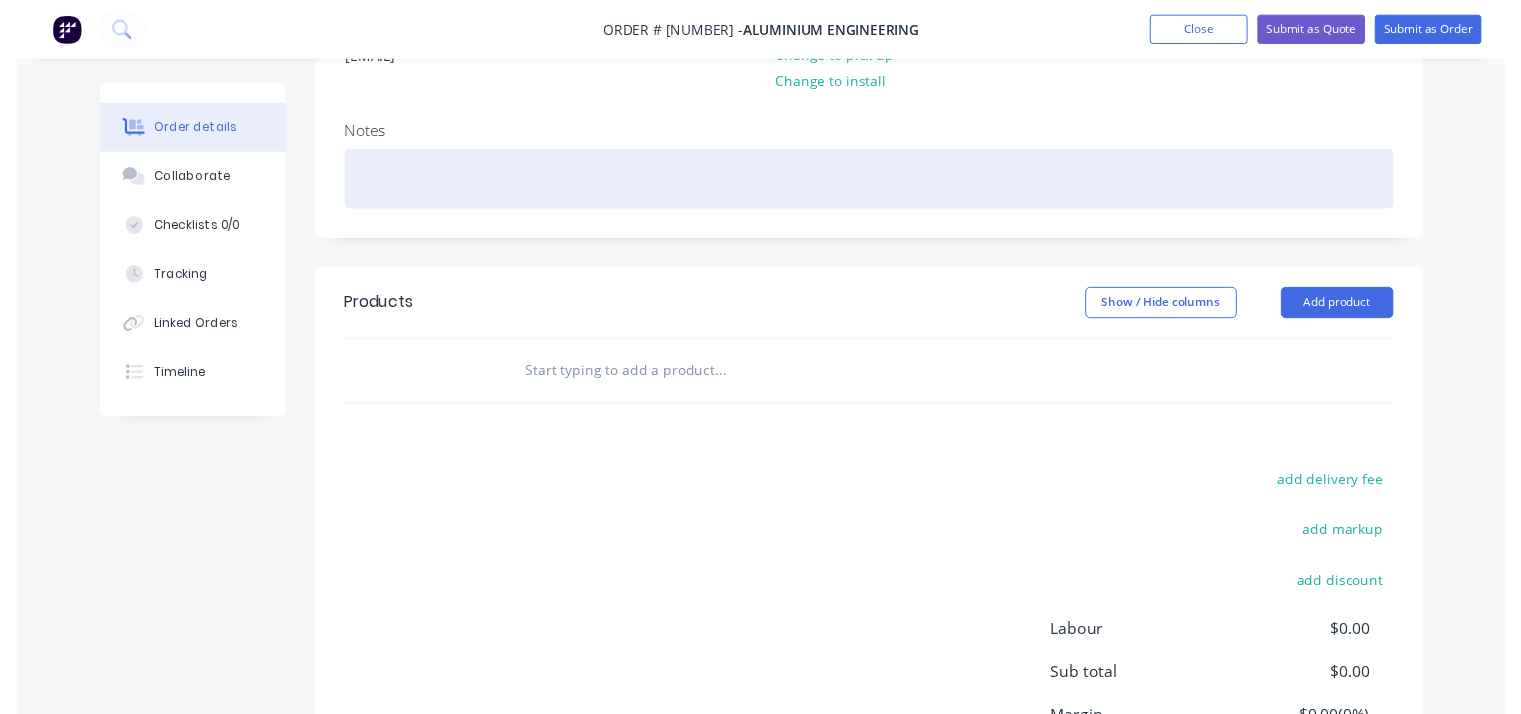 scroll, scrollTop: 300, scrollLeft: 0, axis: vertical 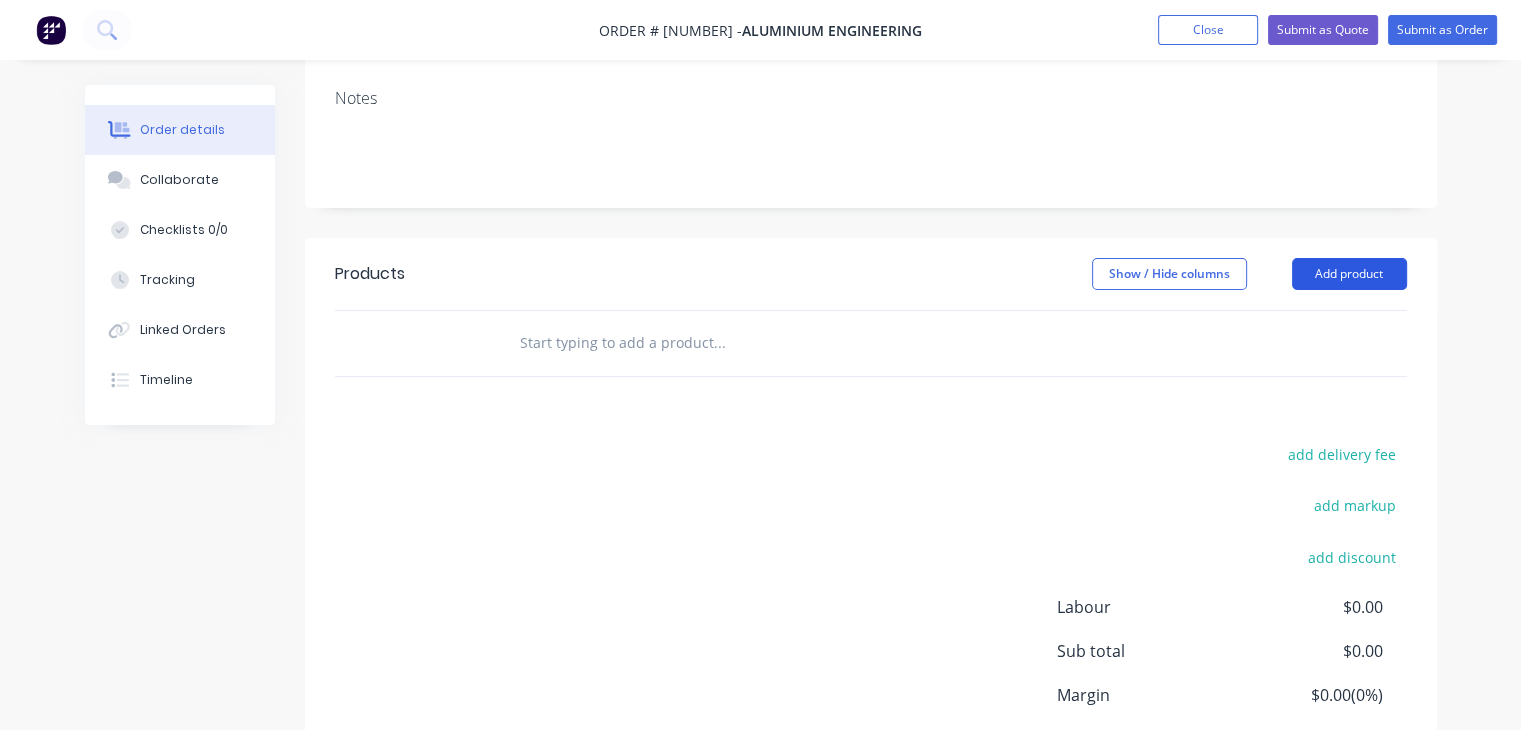 click on "Add product" at bounding box center [1349, 274] 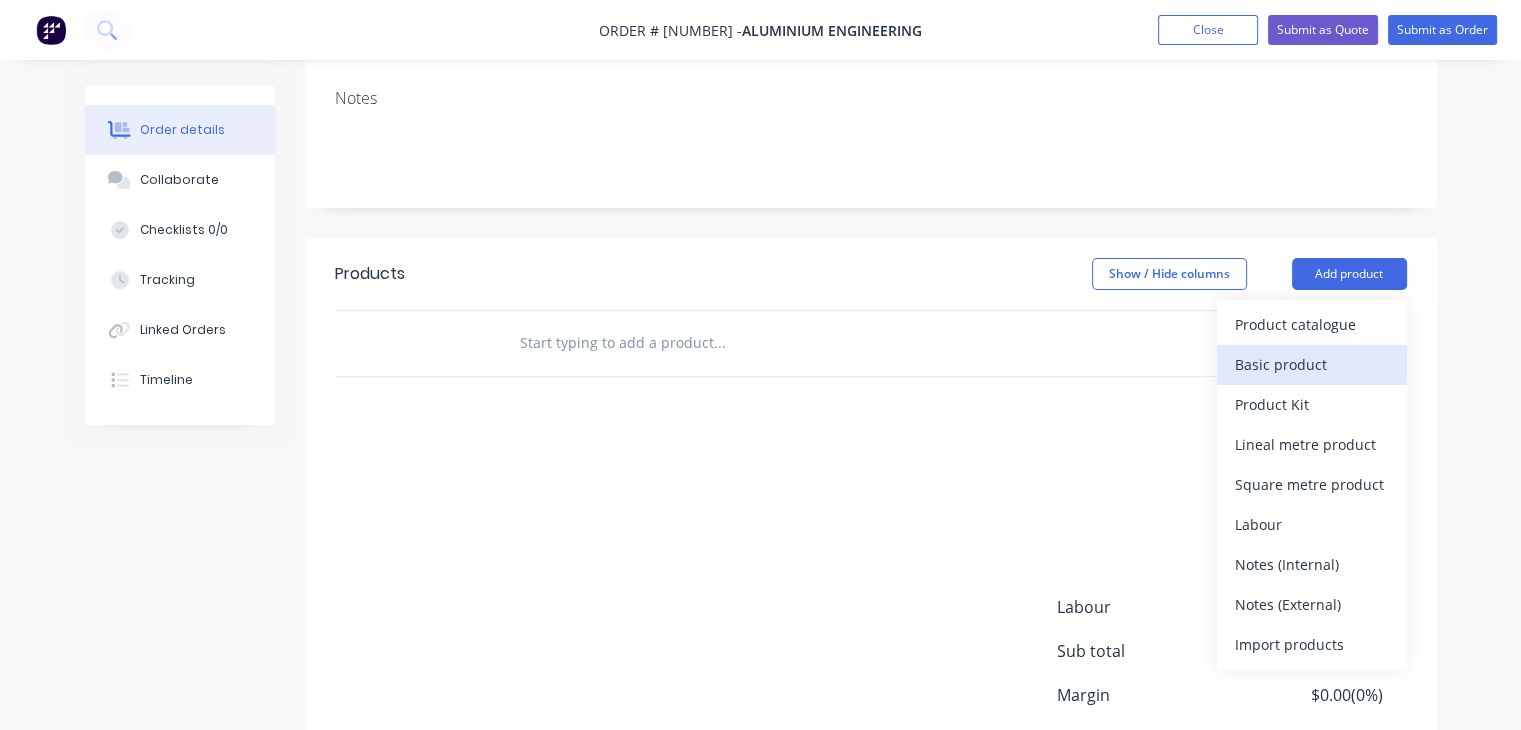 click on "Basic product" at bounding box center (1312, 364) 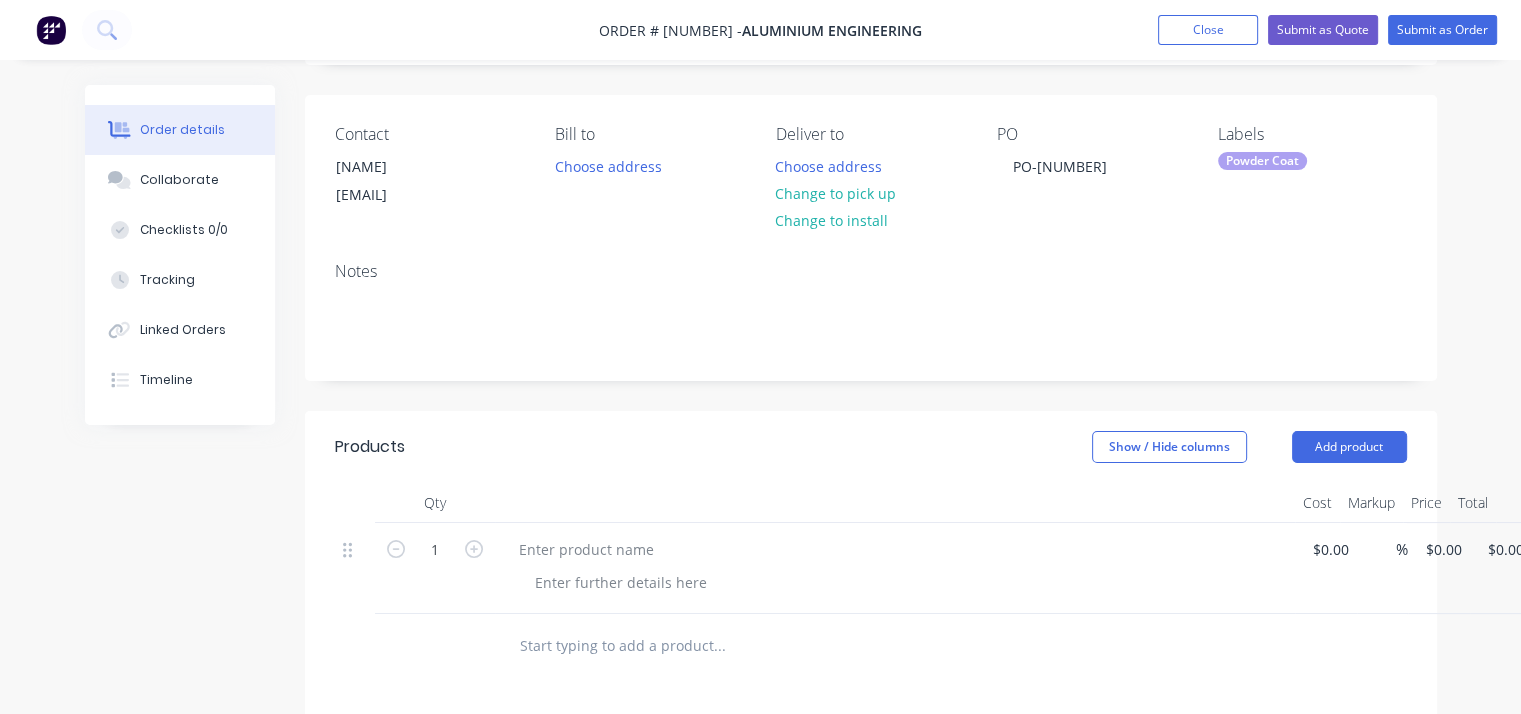 scroll, scrollTop: 0, scrollLeft: 0, axis: both 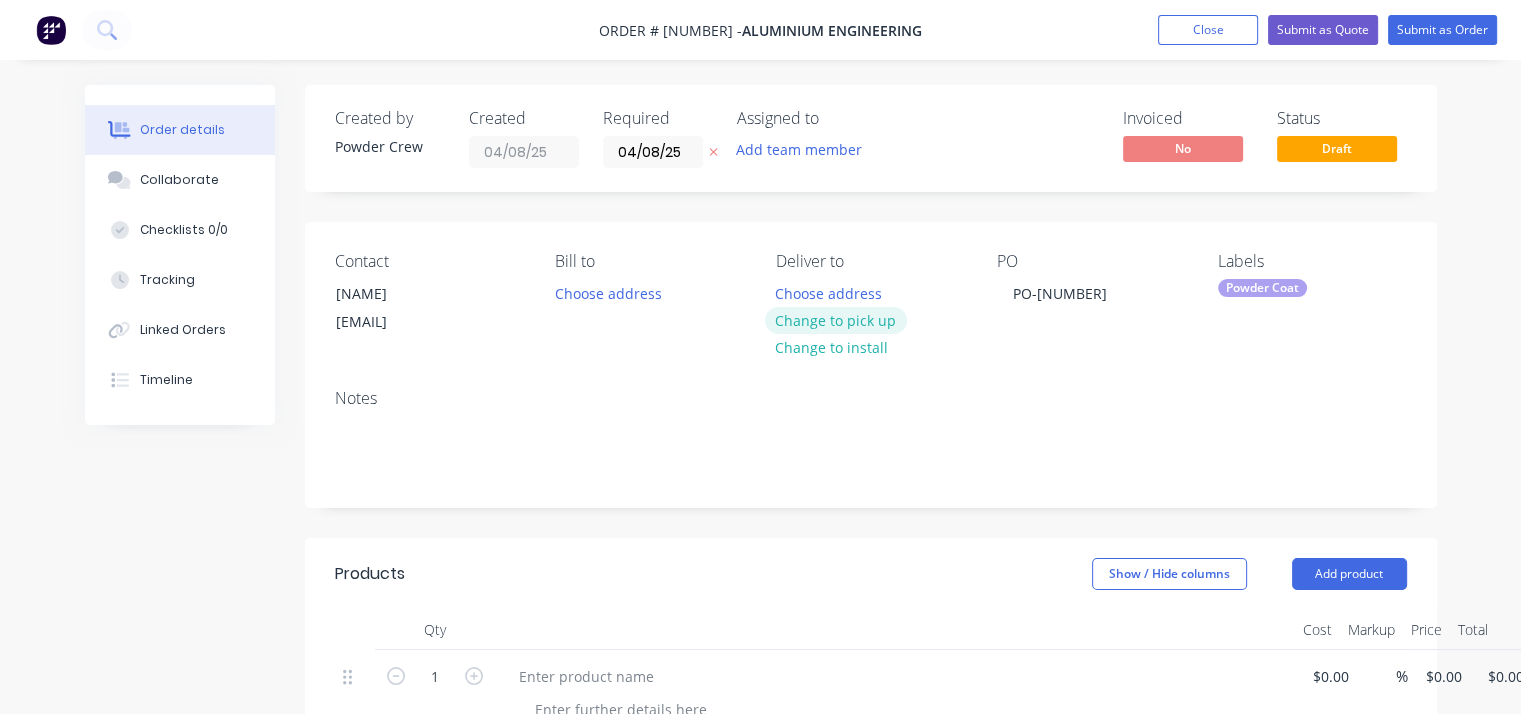 click on "Change to pick up" at bounding box center [836, 320] 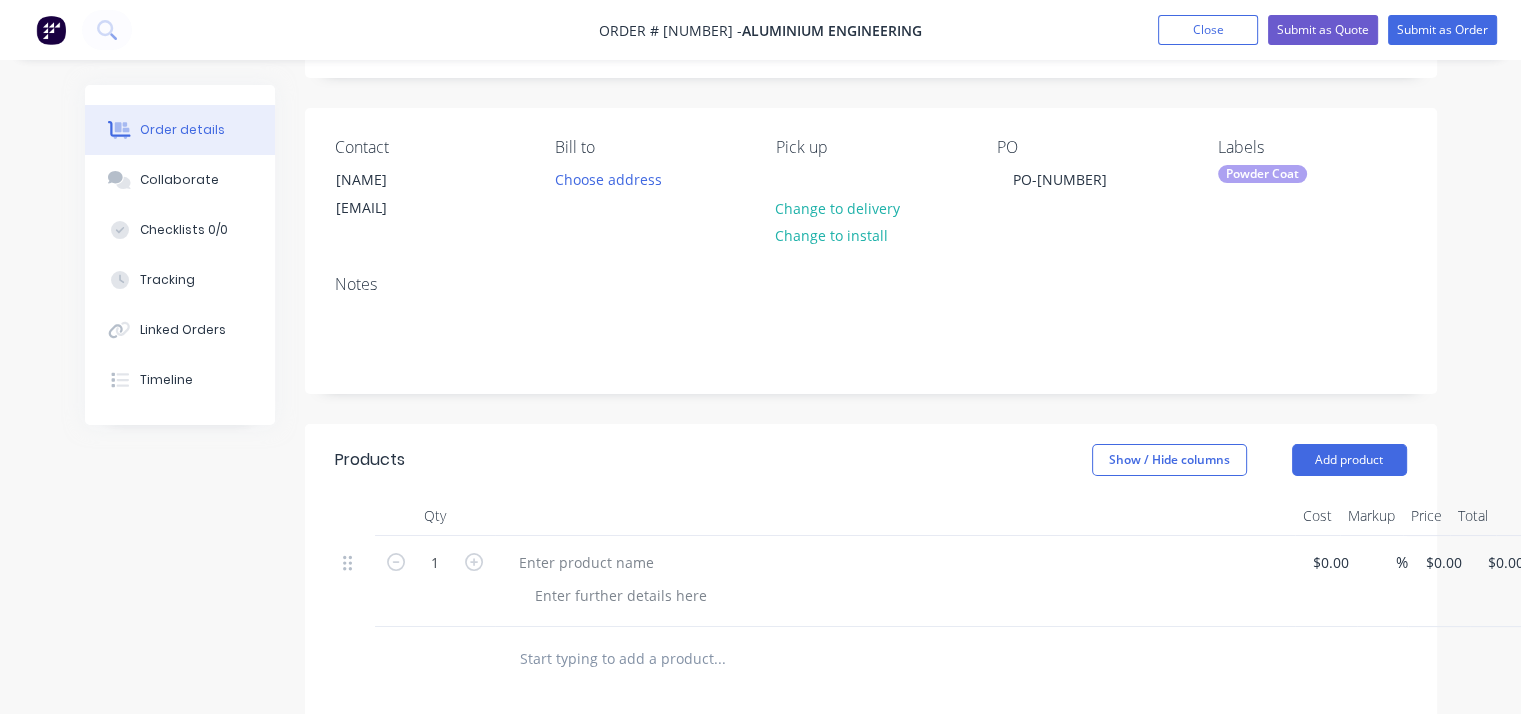scroll, scrollTop: 200, scrollLeft: 0, axis: vertical 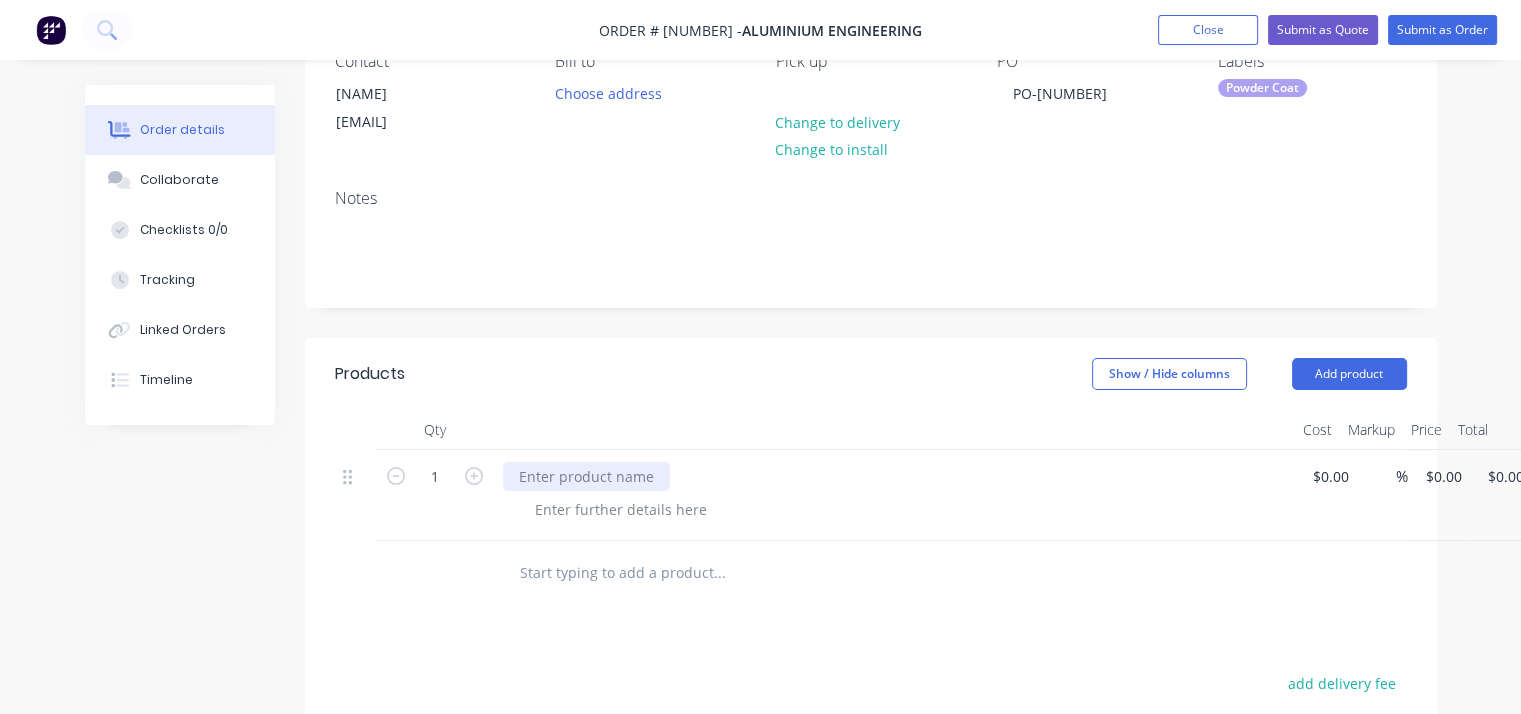 click at bounding box center (586, 476) 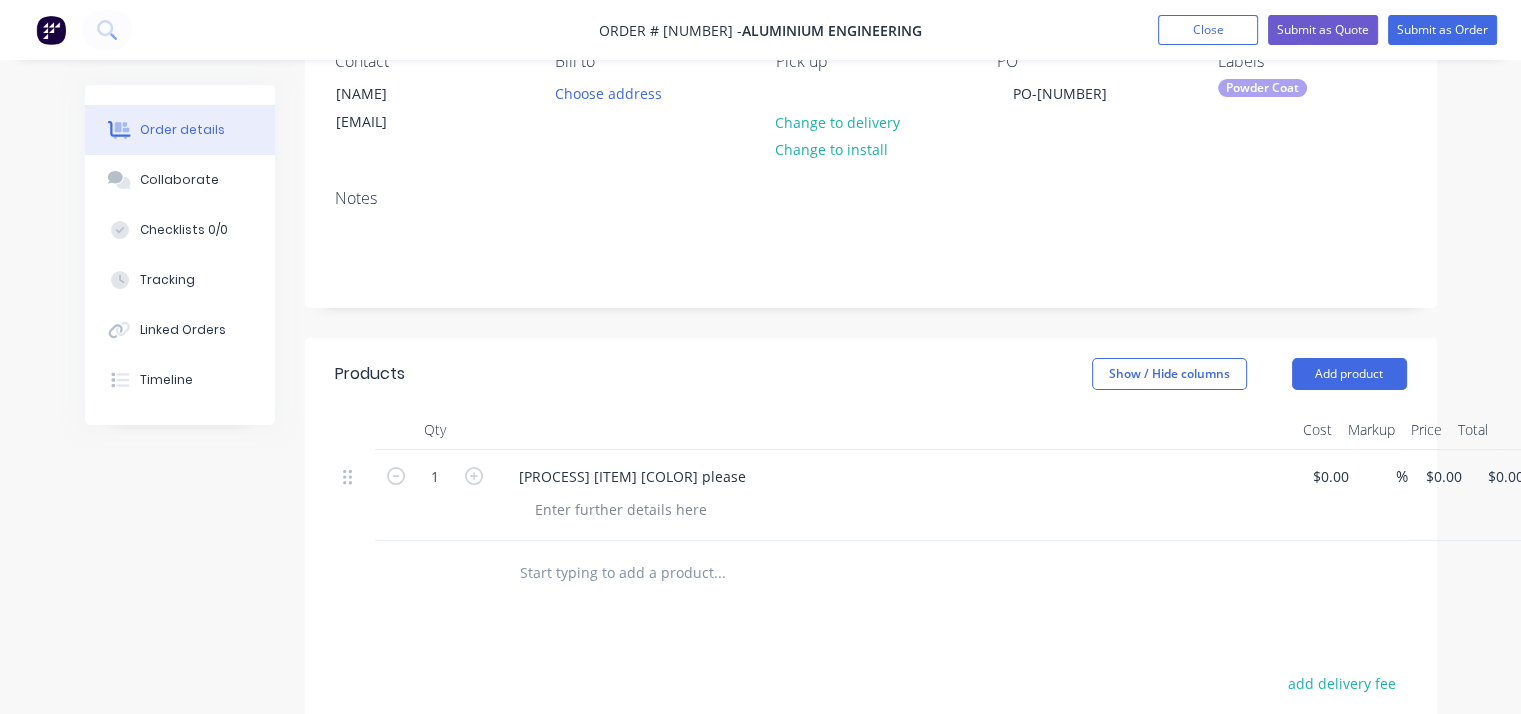 drag, startPoint x: 1213, startPoint y: 421, endPoint x: 1248, endPoint y: 437, distance: 38.483765 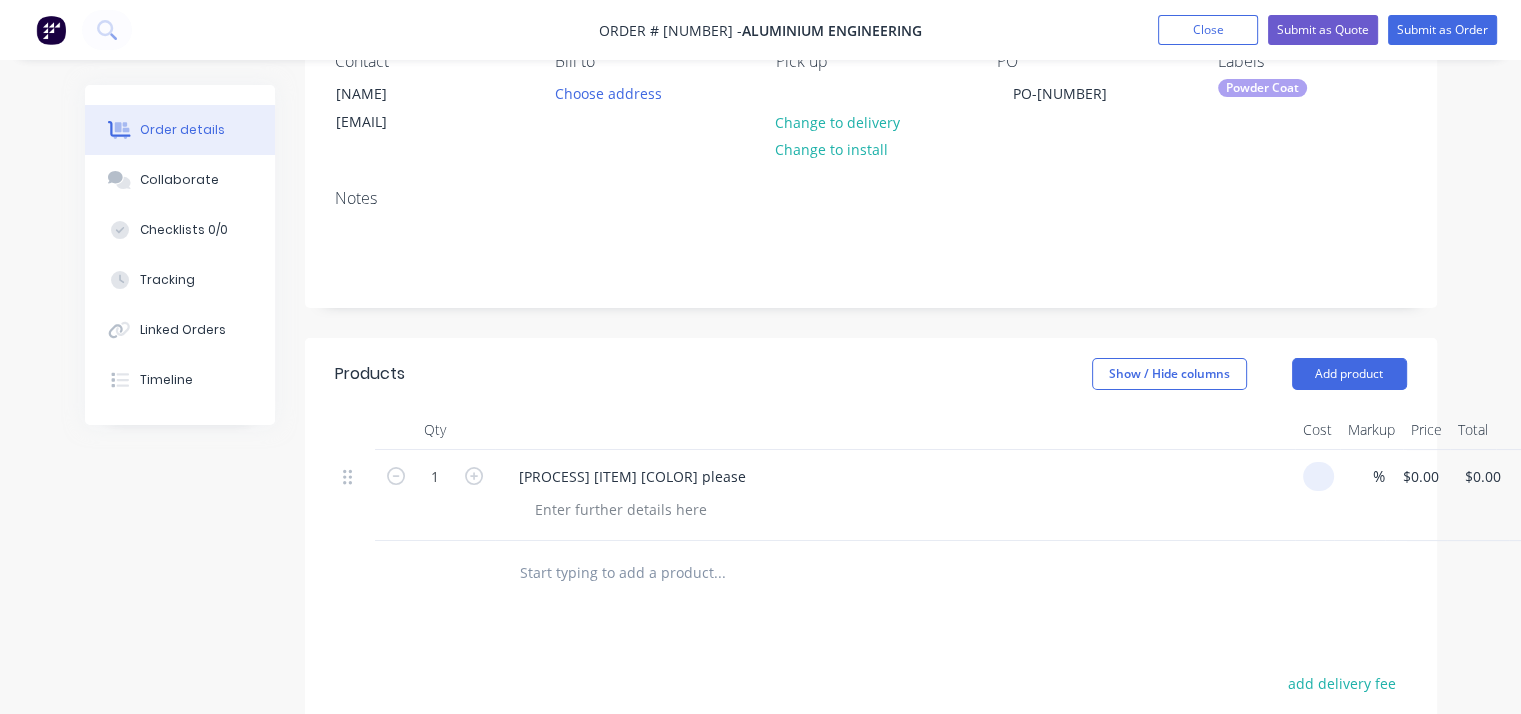 click on "1 [PROCESS] [ITEM] [COLOR] please % $[PRICE].00 $[PRICE].00 $[PRICE].00 $[PRICE].00" at bounding box center (871, 495) 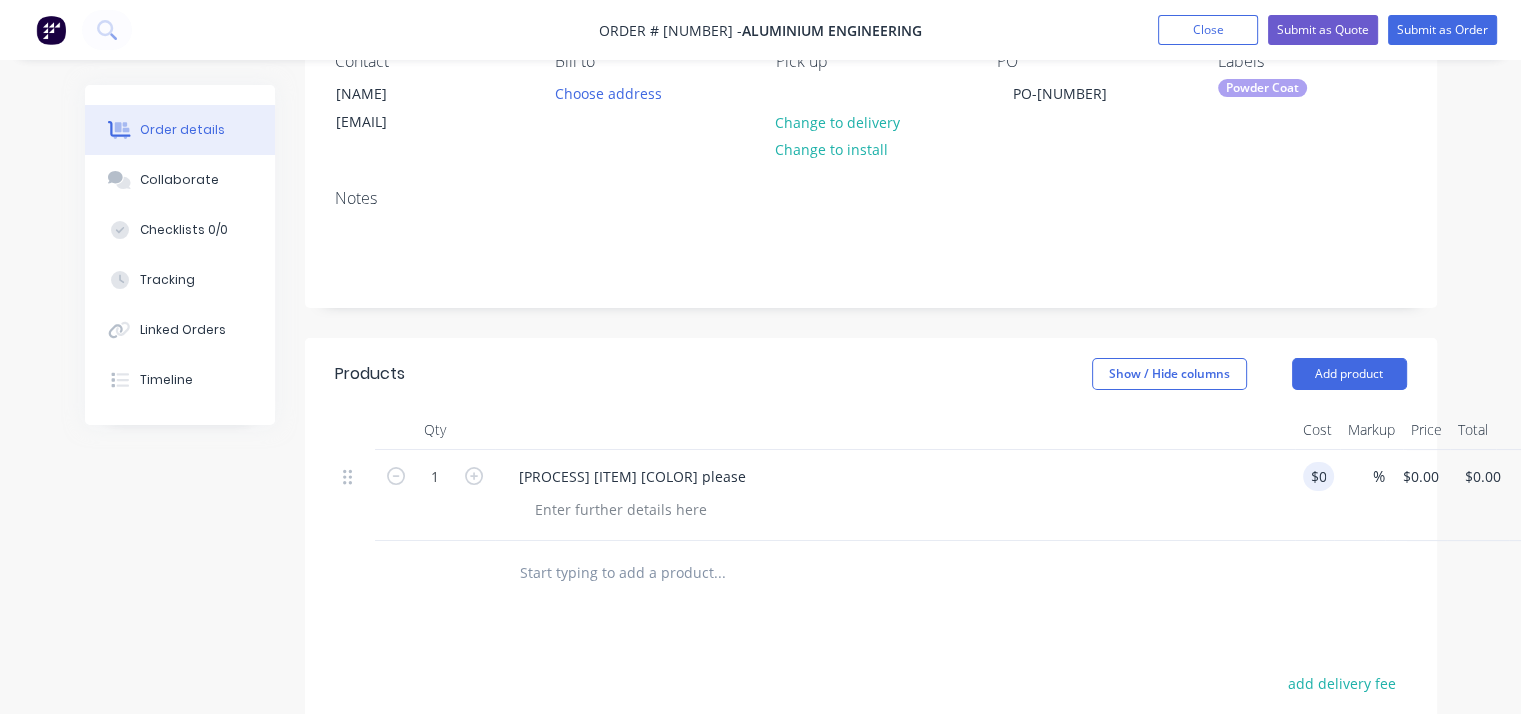 click on "1 Powdercoat items Textured BLACK please $[PRICE].00 % $[PRICE].00 $[PRICE].00 $[PRICE].00 $[PRICE].00" at bounding box center [871, 495] 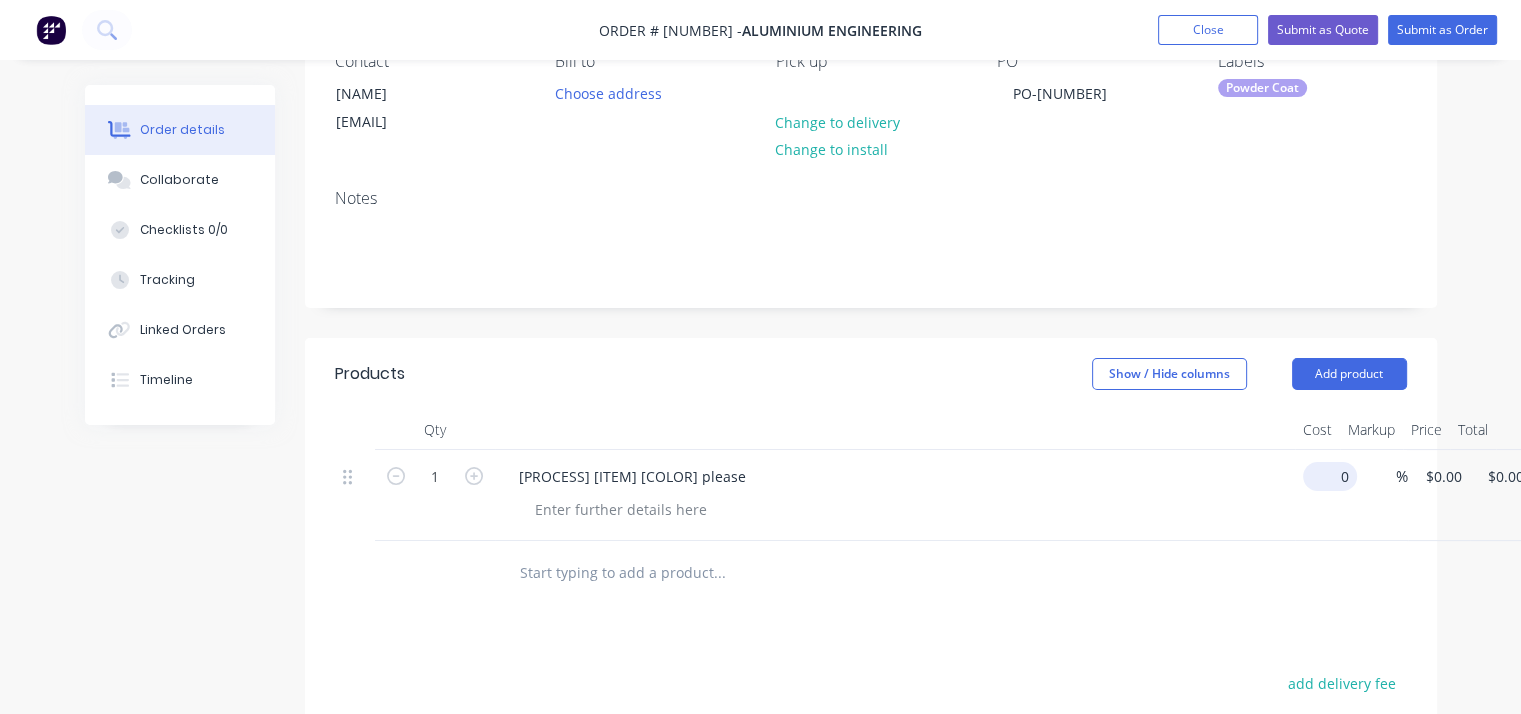 click on "0" at bounding box center (1334, 476) 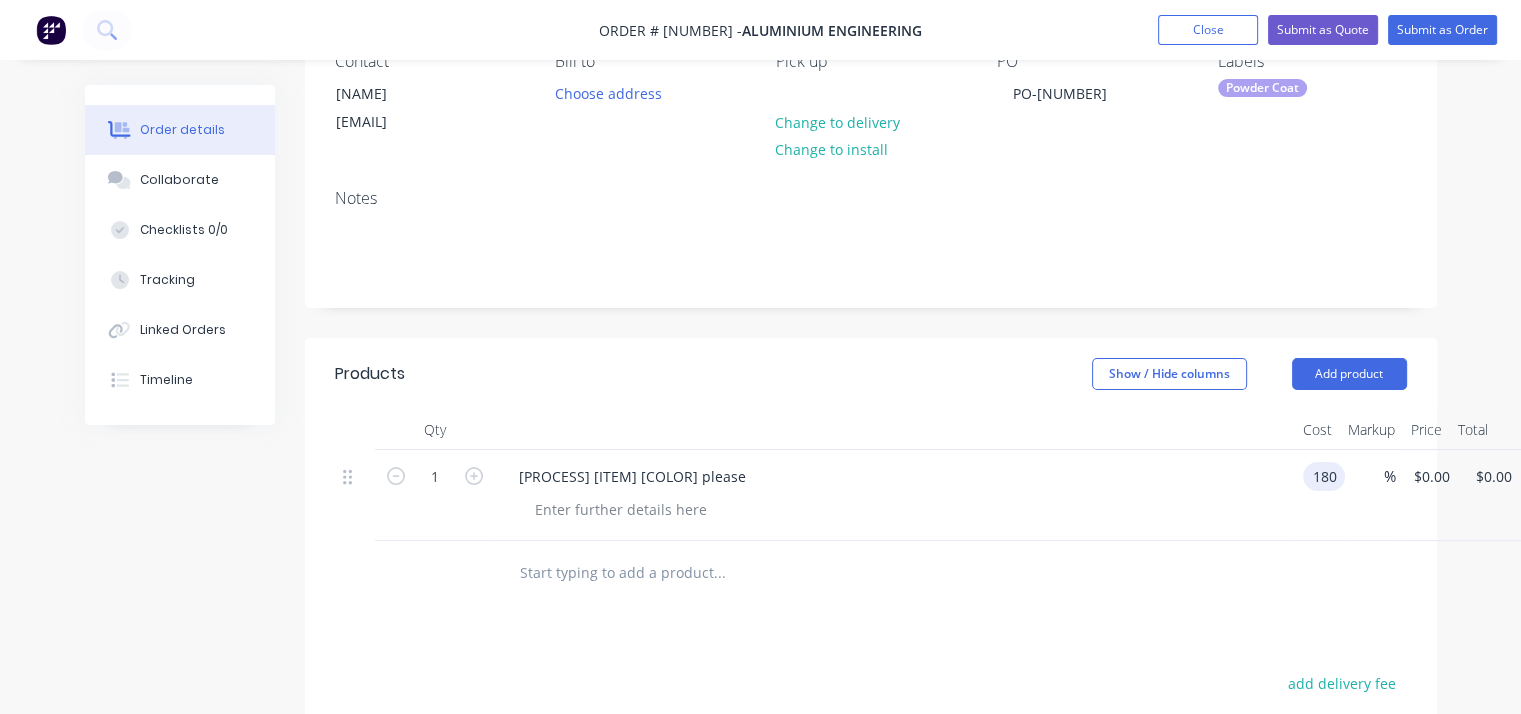 type on "$[PRICE].00" 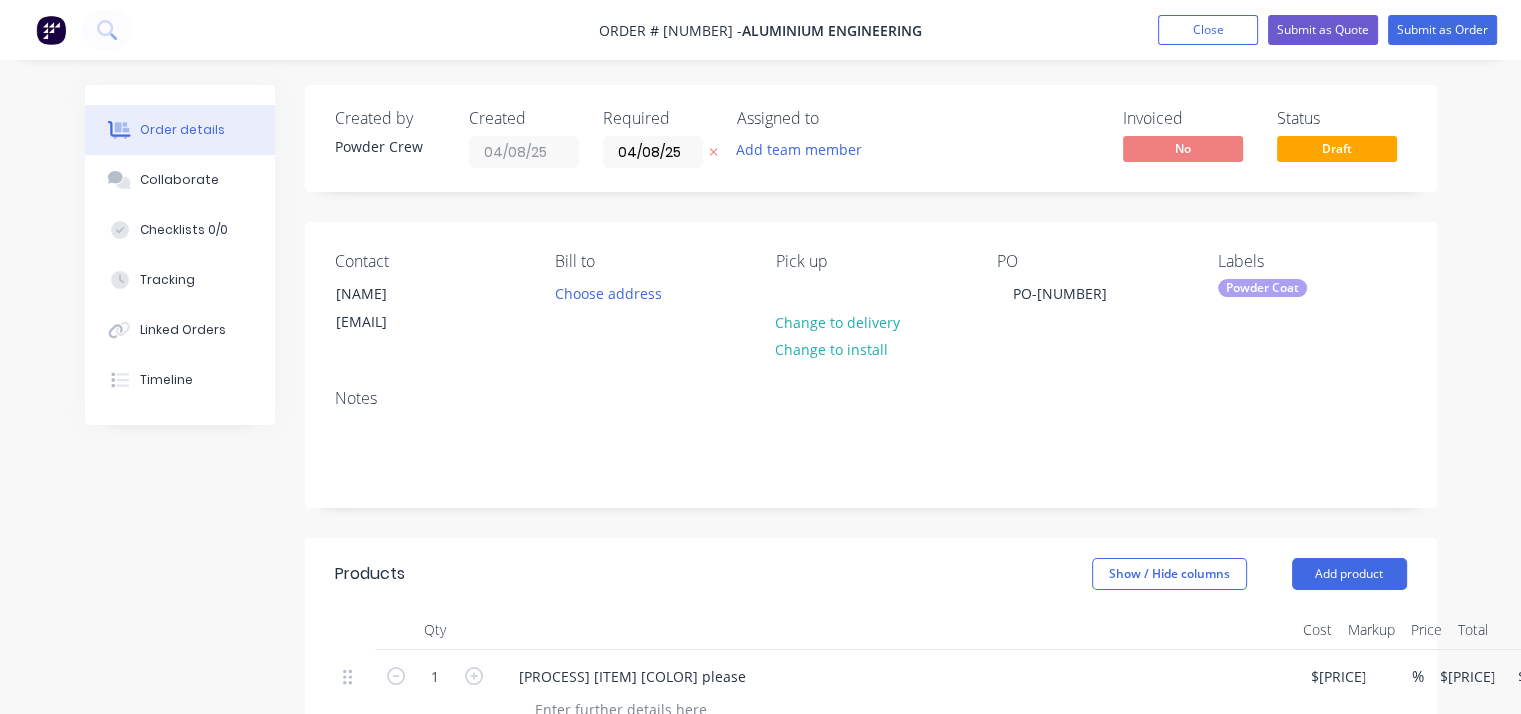 scroll, scrollTop: 0, scrollLeft: 0, axis: both 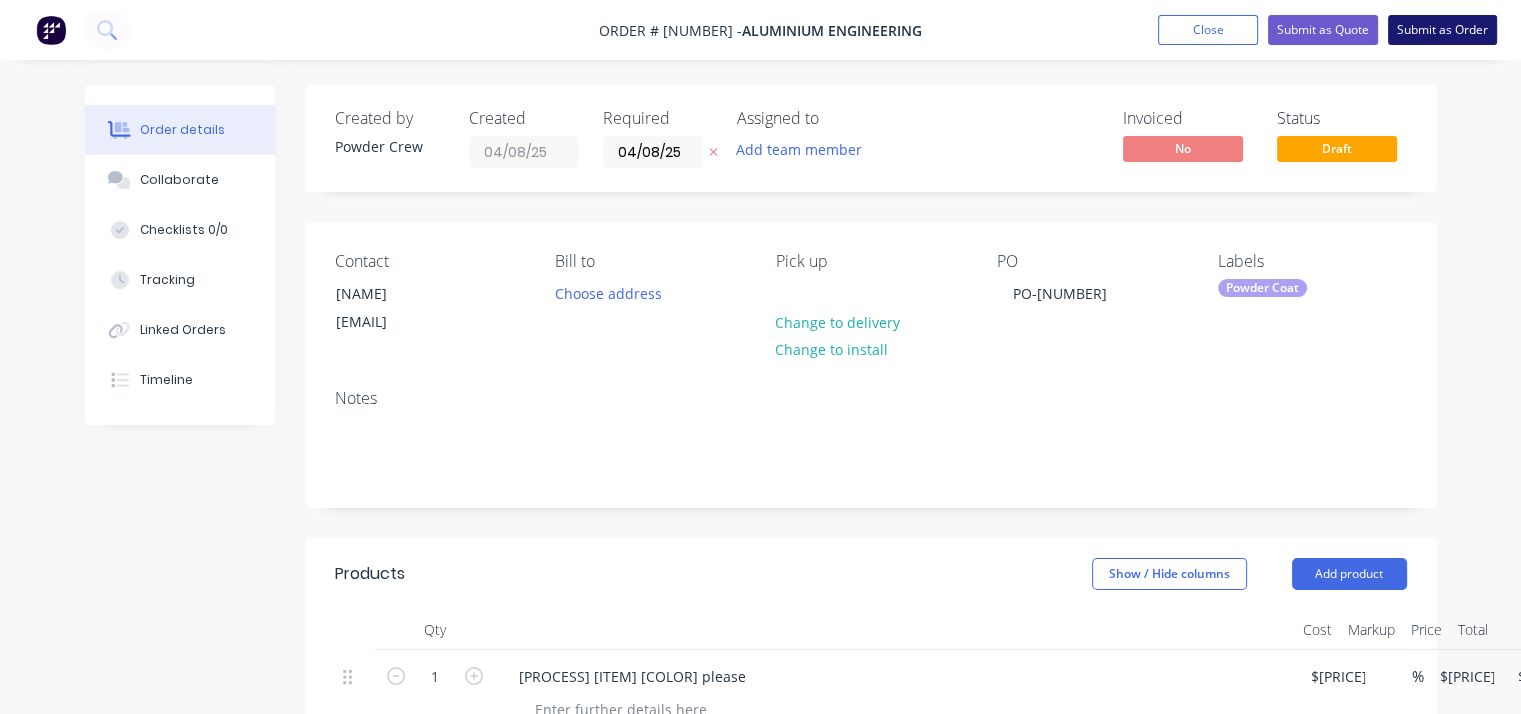 click on "Submit as Order" at bounding box center [1442, 30] 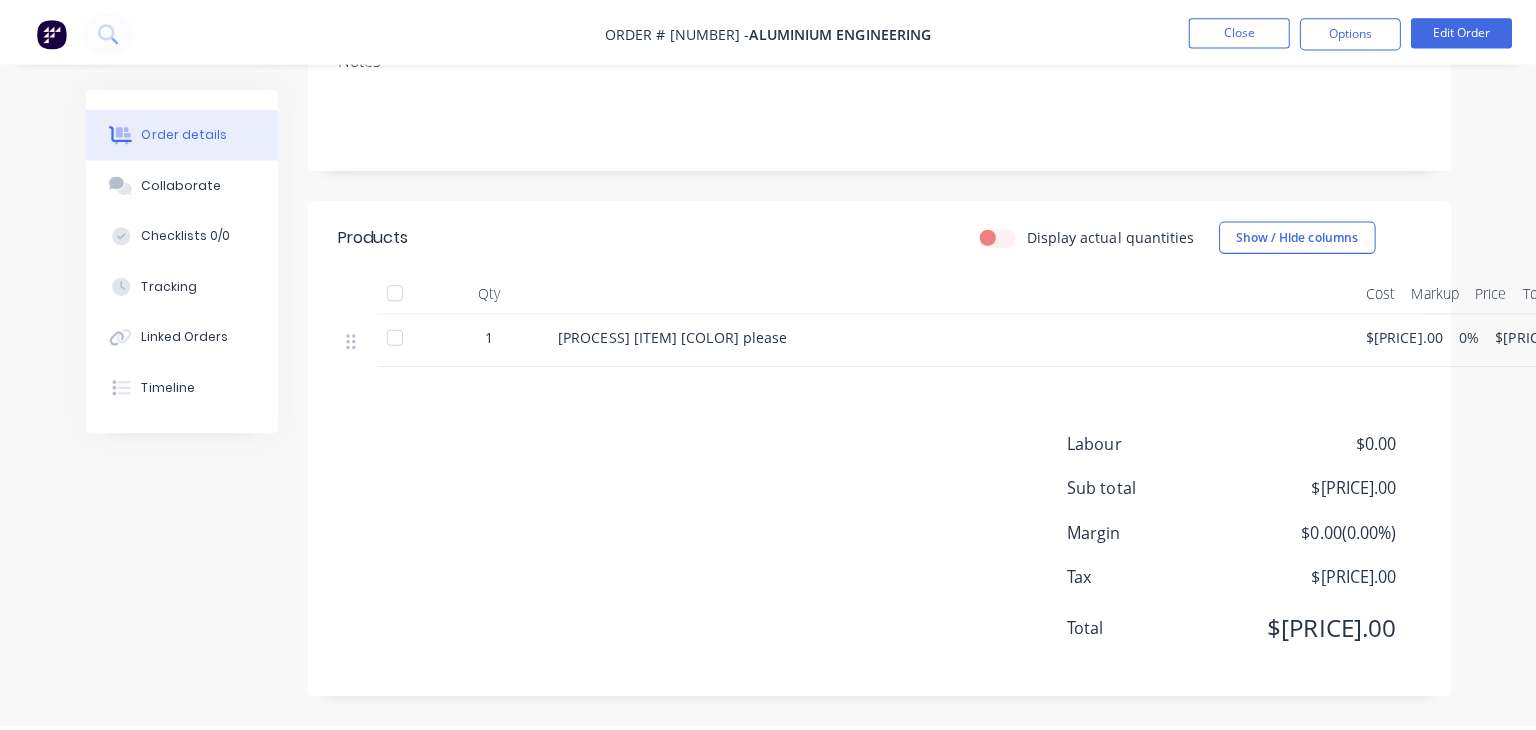 scroll, scrollTop: 0, scrollLeft: 0, axis: both 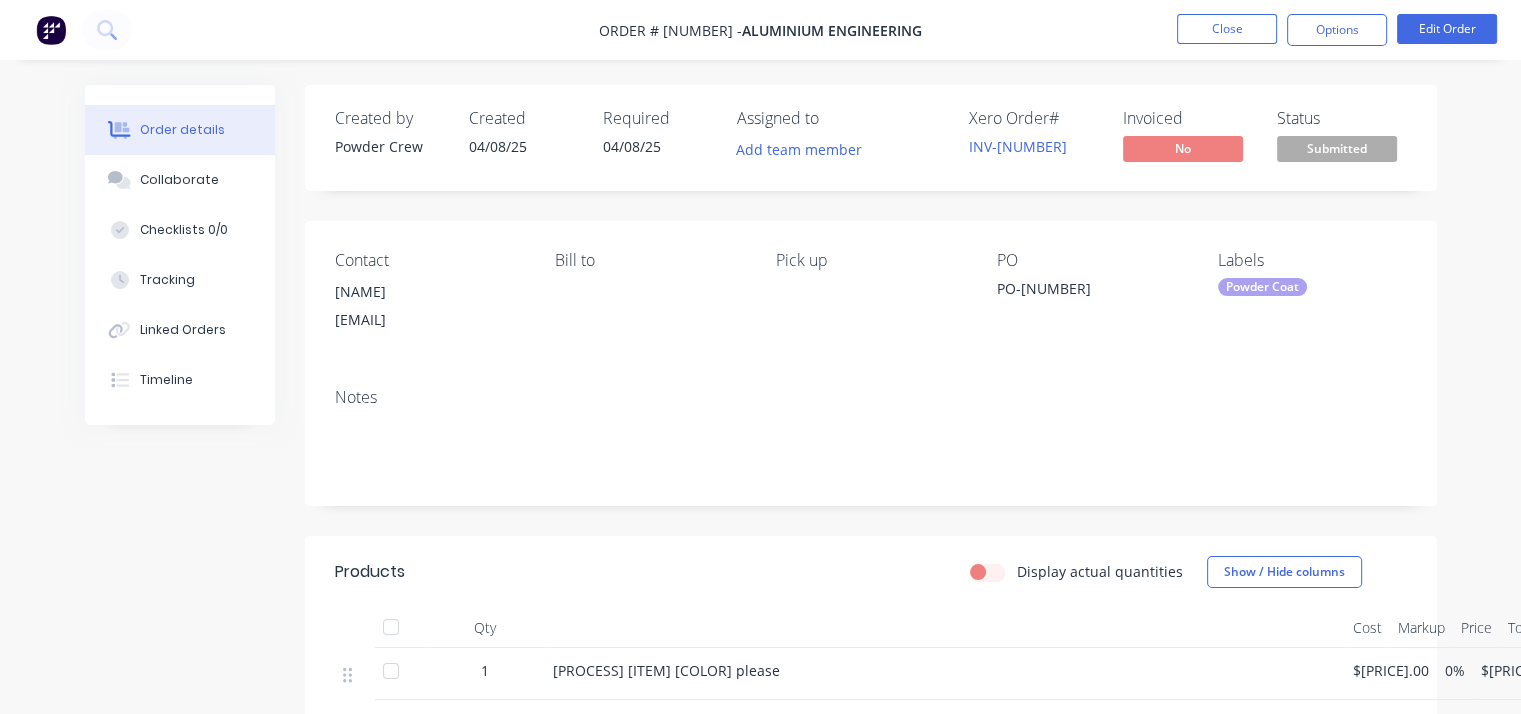 click on "Submitted" at bounding box center (1335, 116) 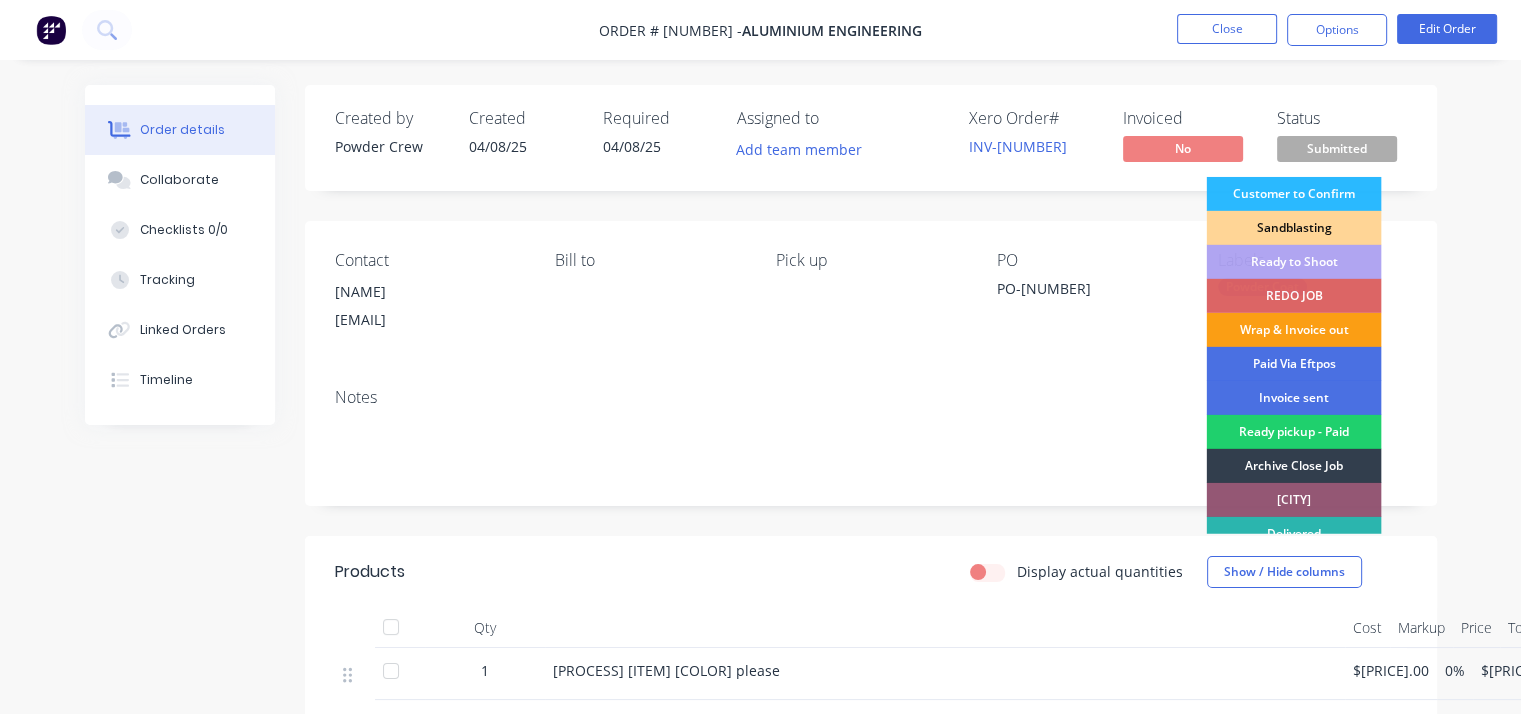 click on "Wrap & Invoice out" at bounding box center [1293, 330] 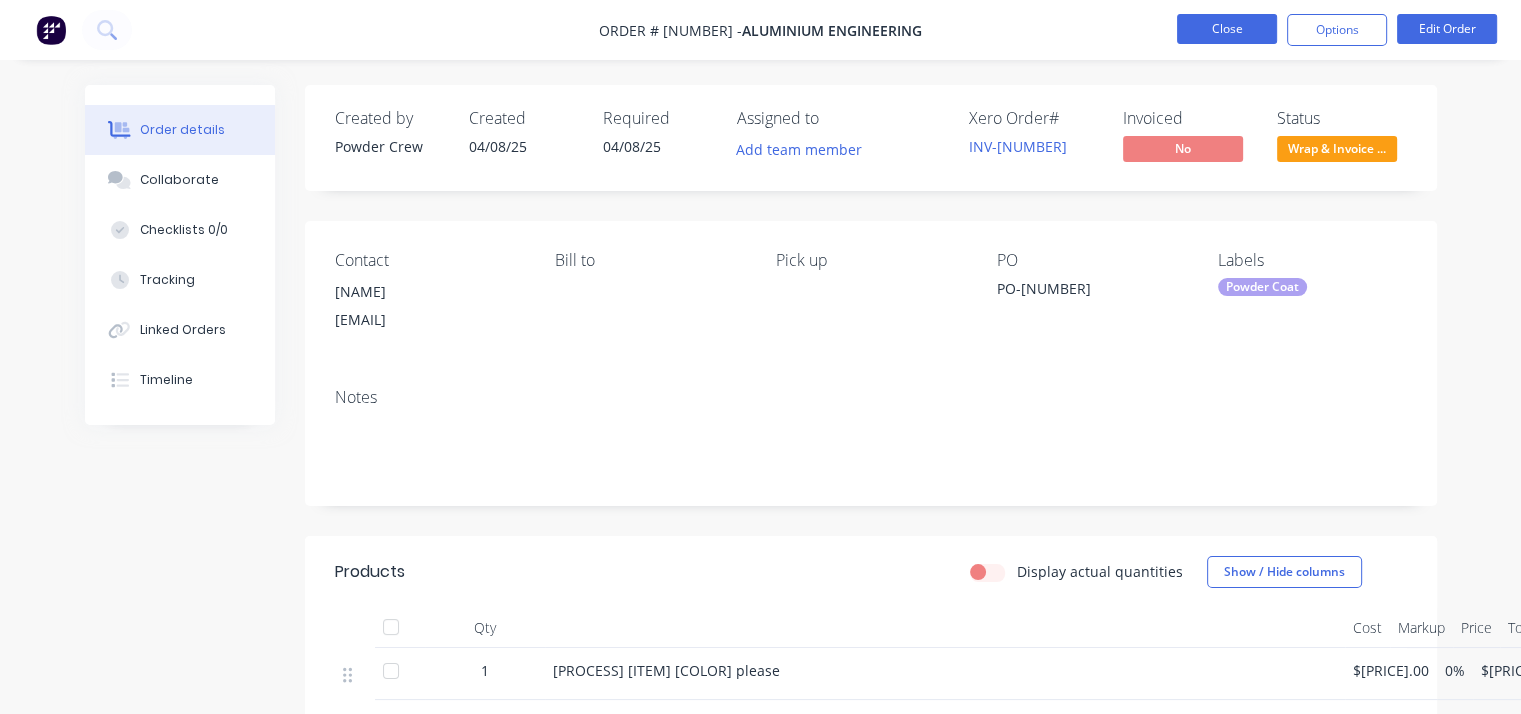 click on "Close" at bounding box center [1227, 29] 